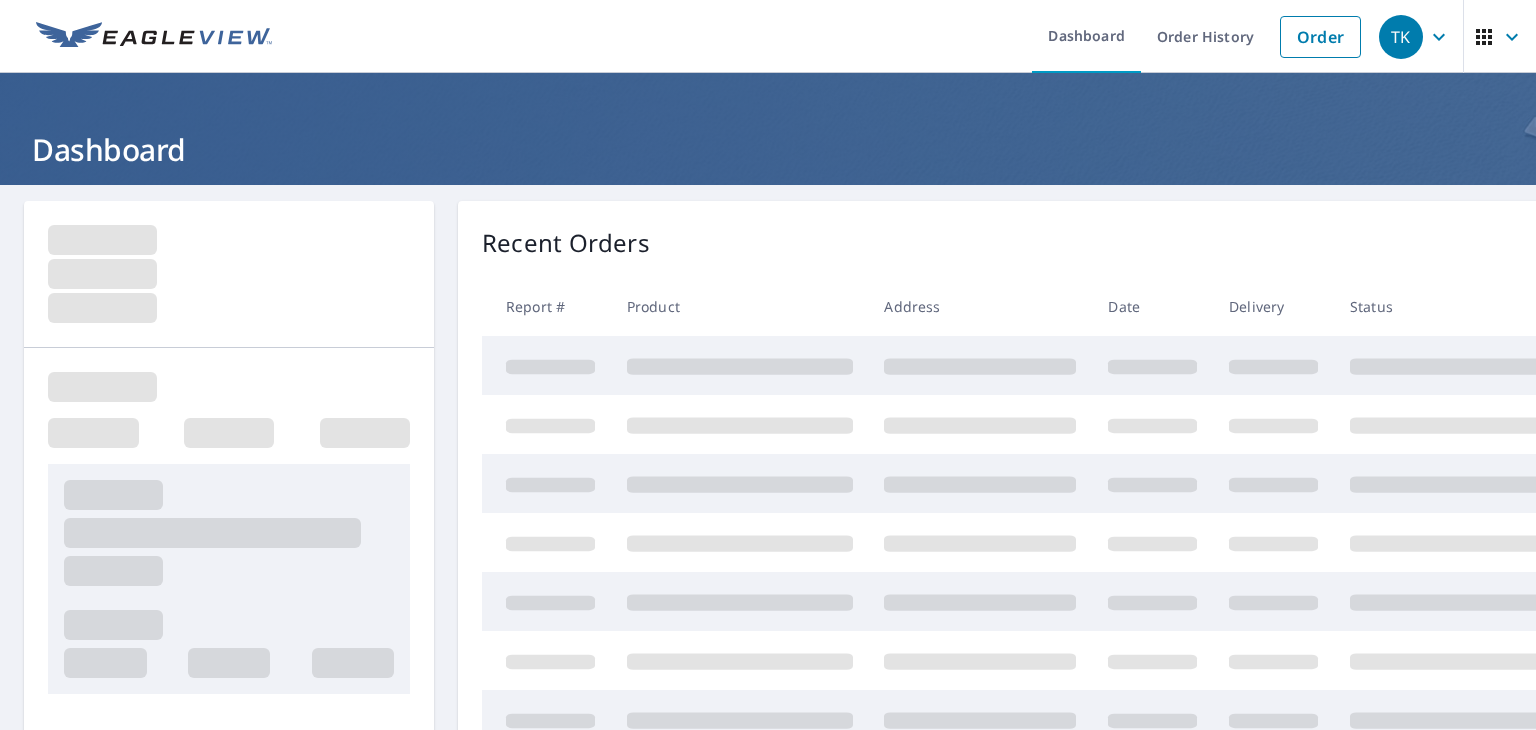 scroll, scrollTop: 0, scrollLeft: 0, axis: both 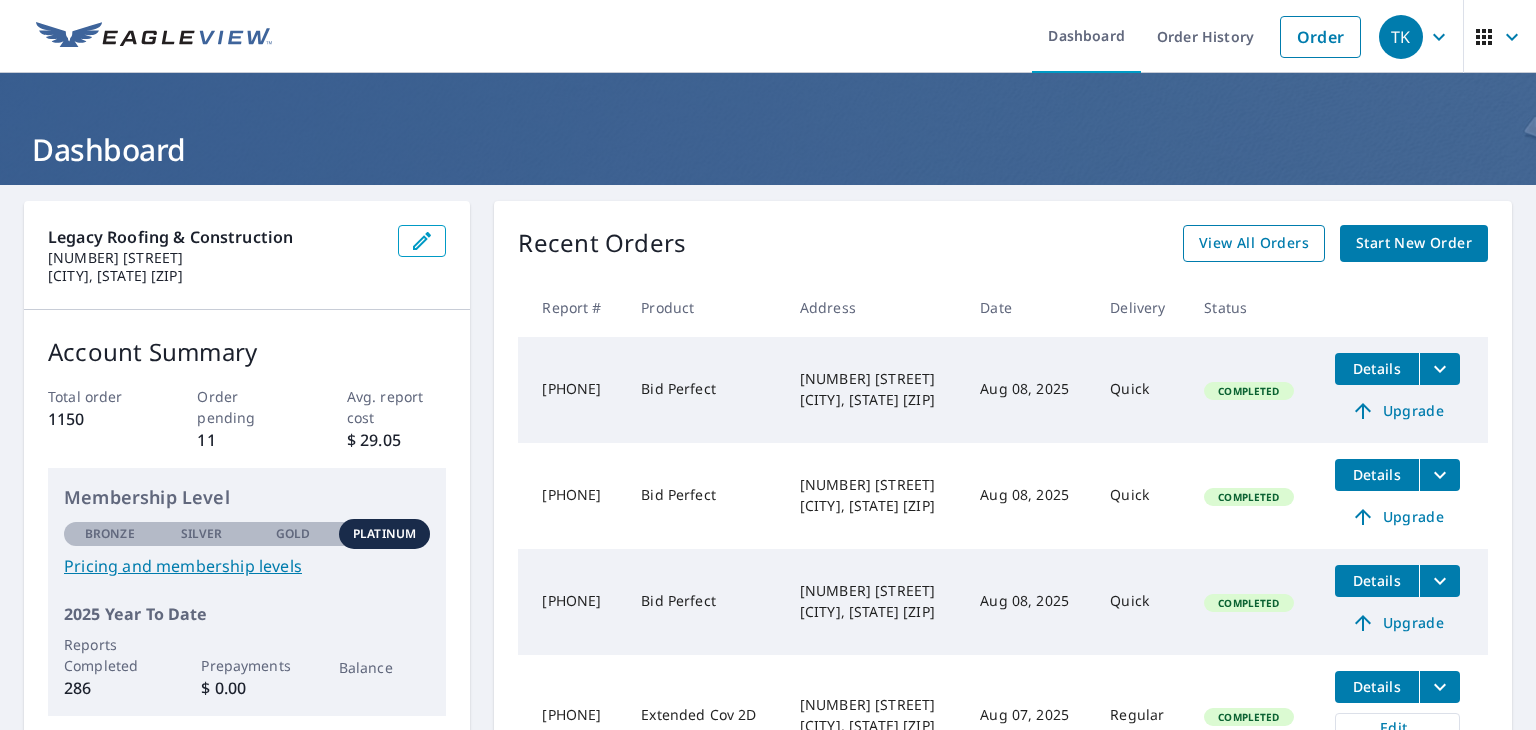 click on "View All Orders" at bounding box center (1254, 243) 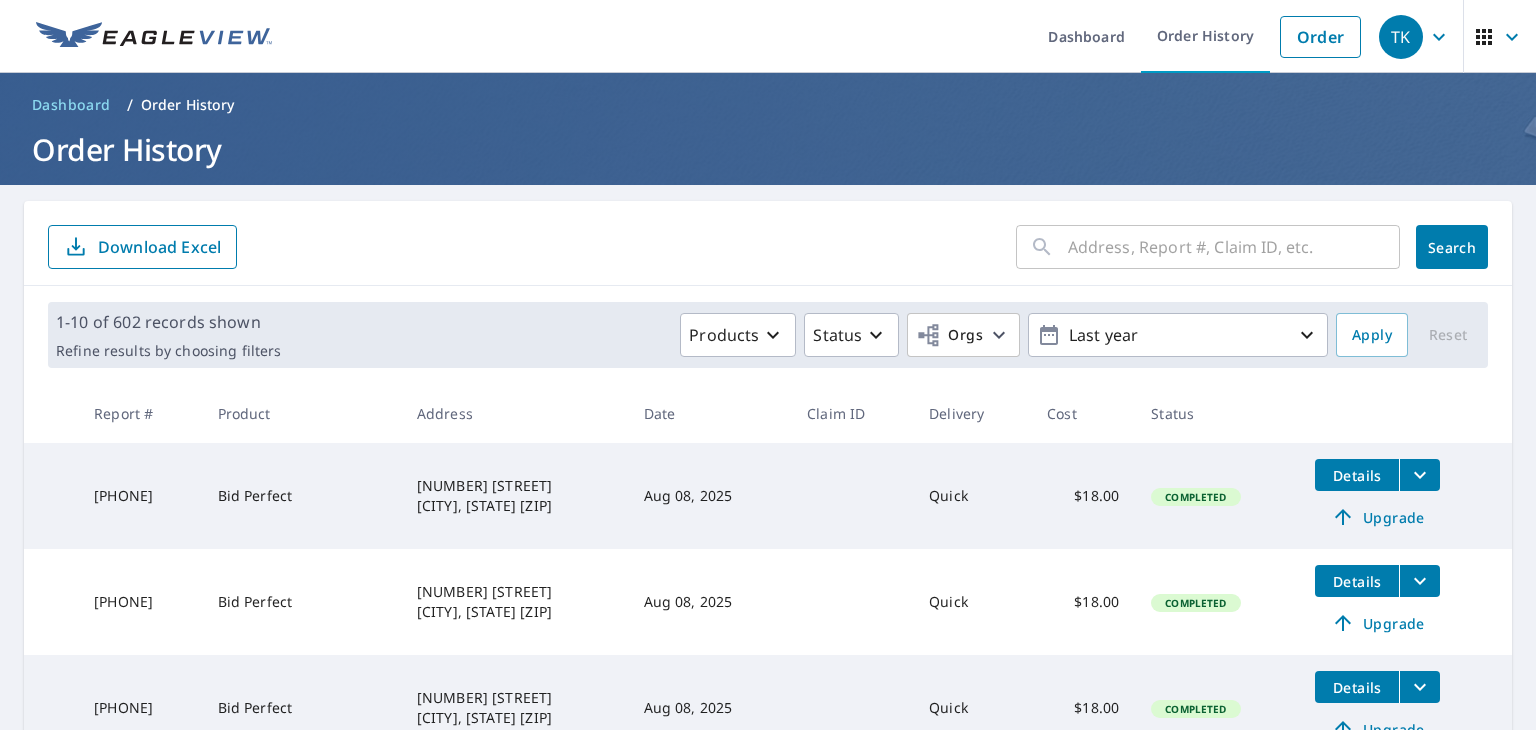 click at bounding box center [1234, 247] 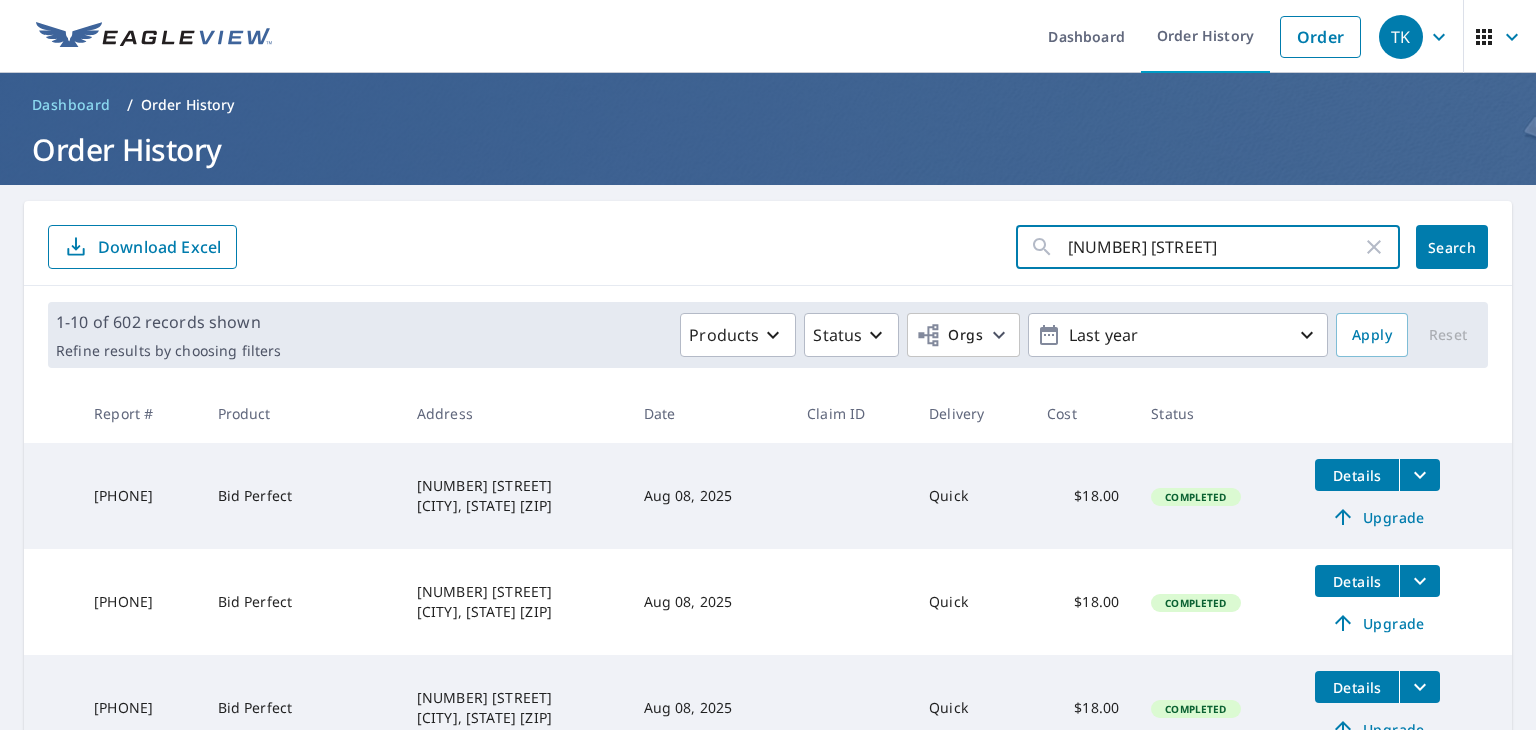 type on "[NUMBER] [STREET]" 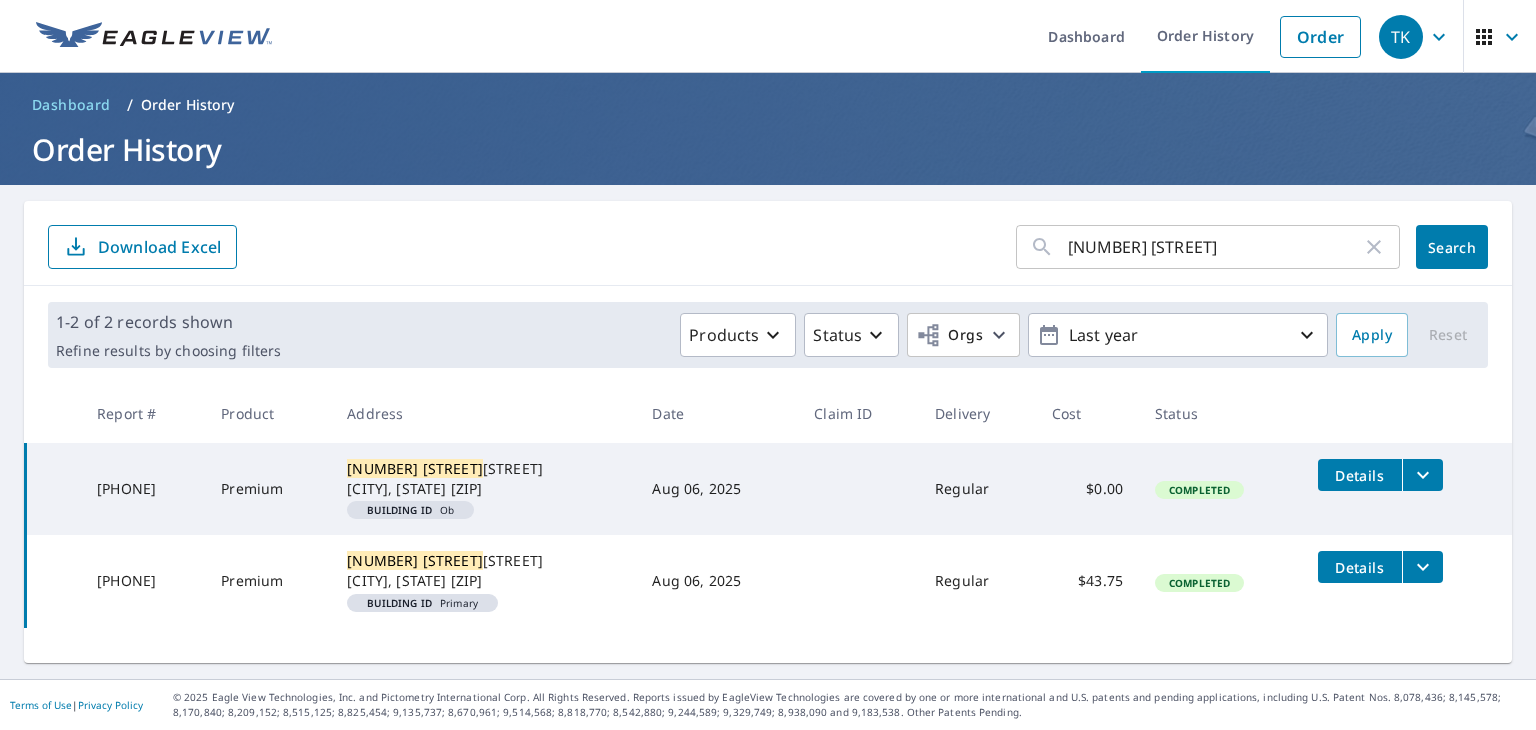 click on "Details" at bounding box center [1360, 475] 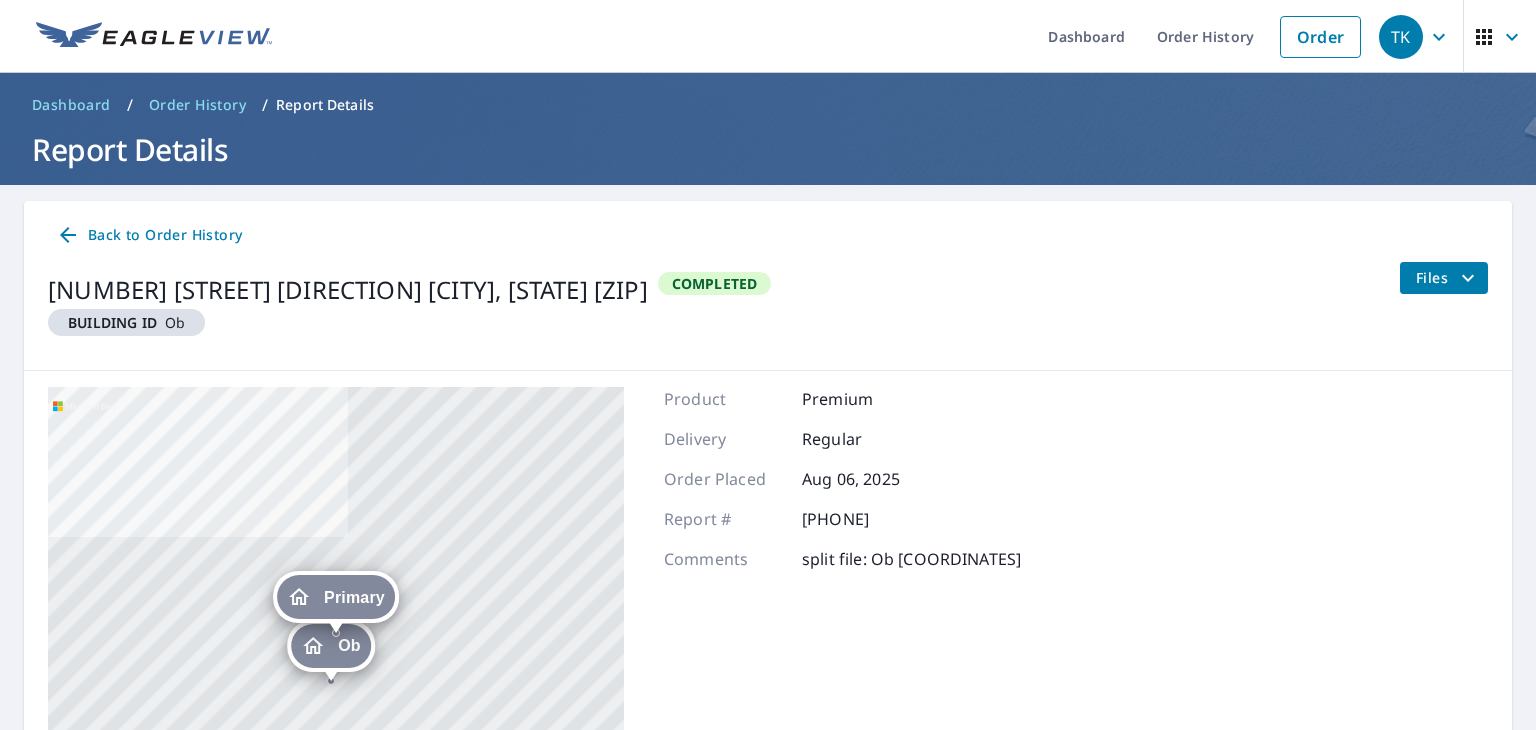 click on "Back to Order History" at bounding box center [768, 235] 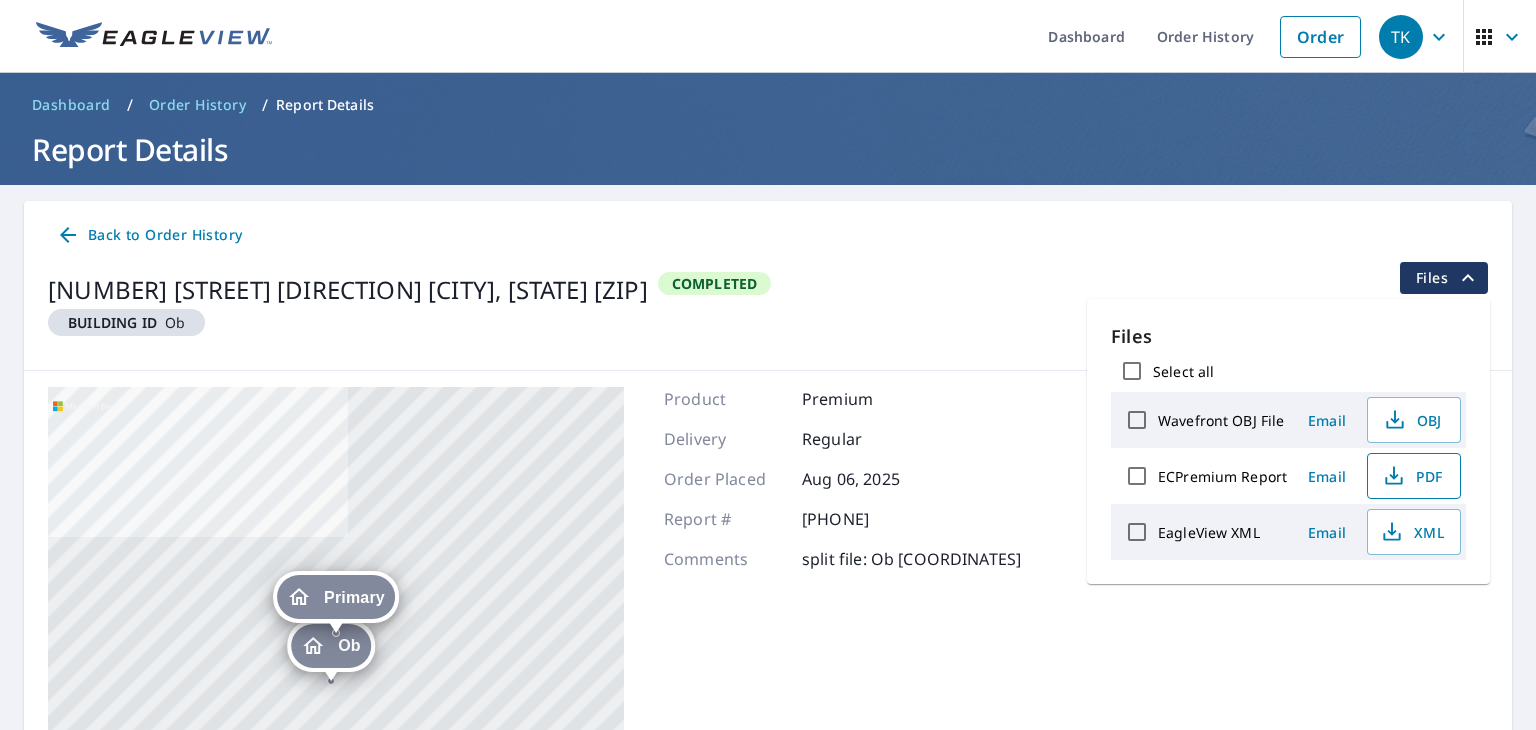 click 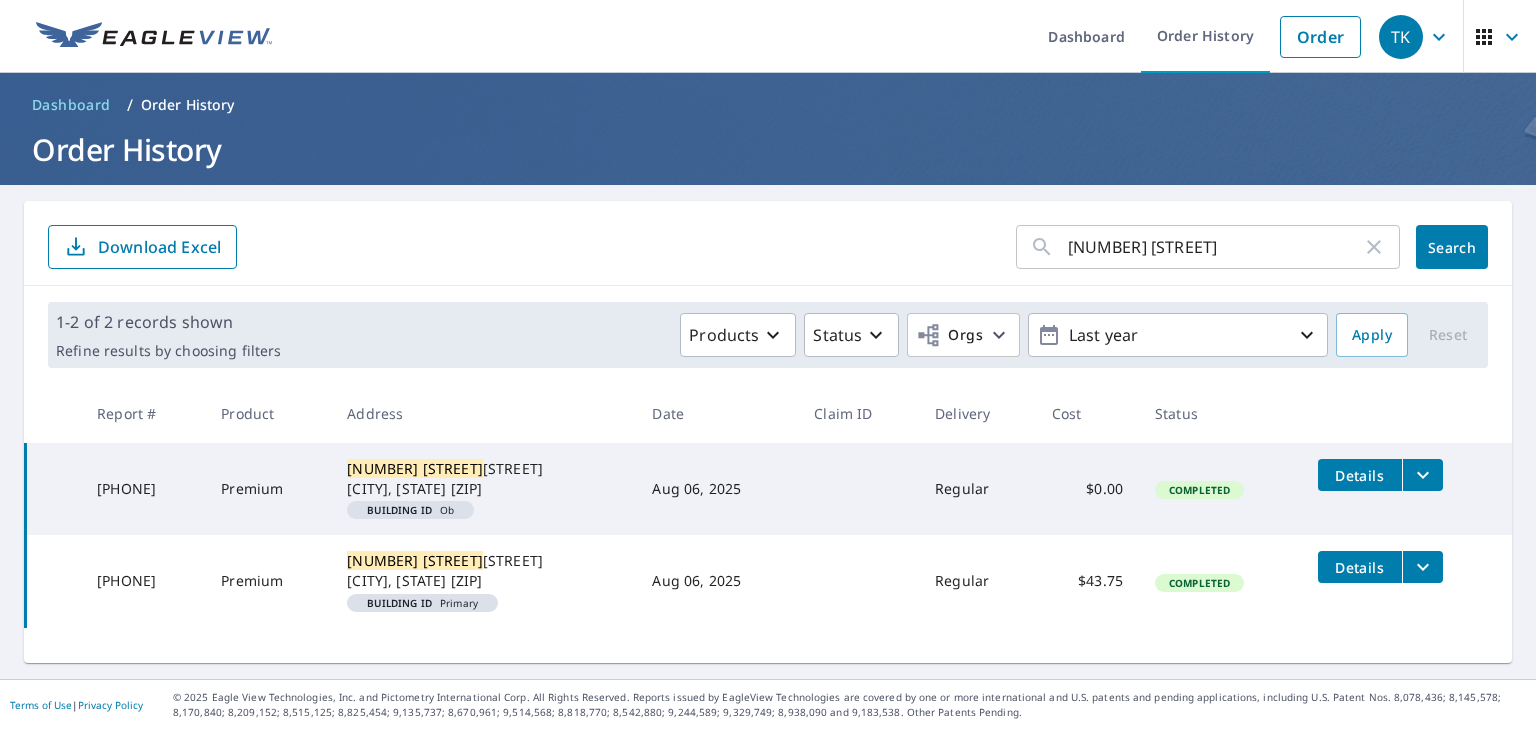 click on "Details" at bounding box center [1360, 567] 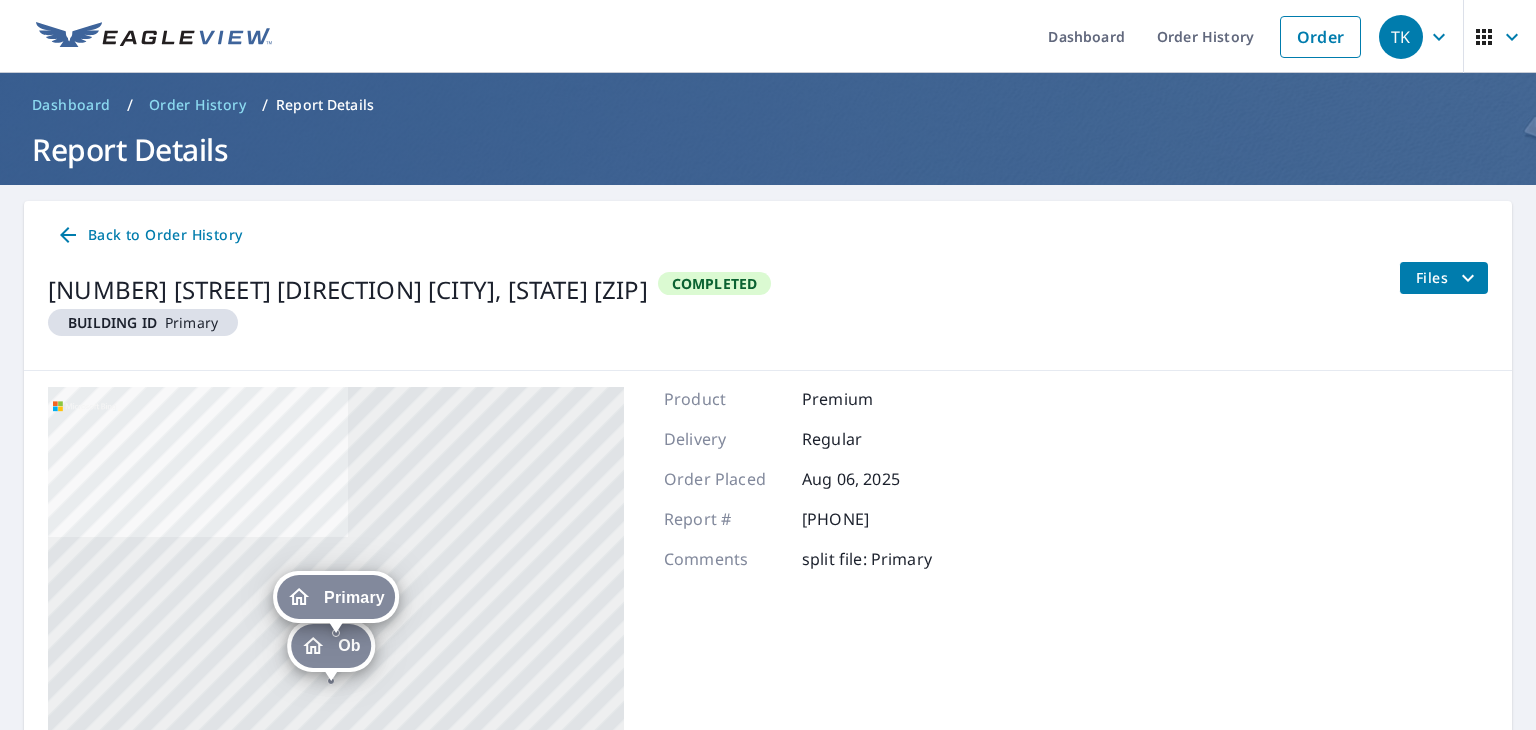 click on "Files" at bounding box center (1448, 278) 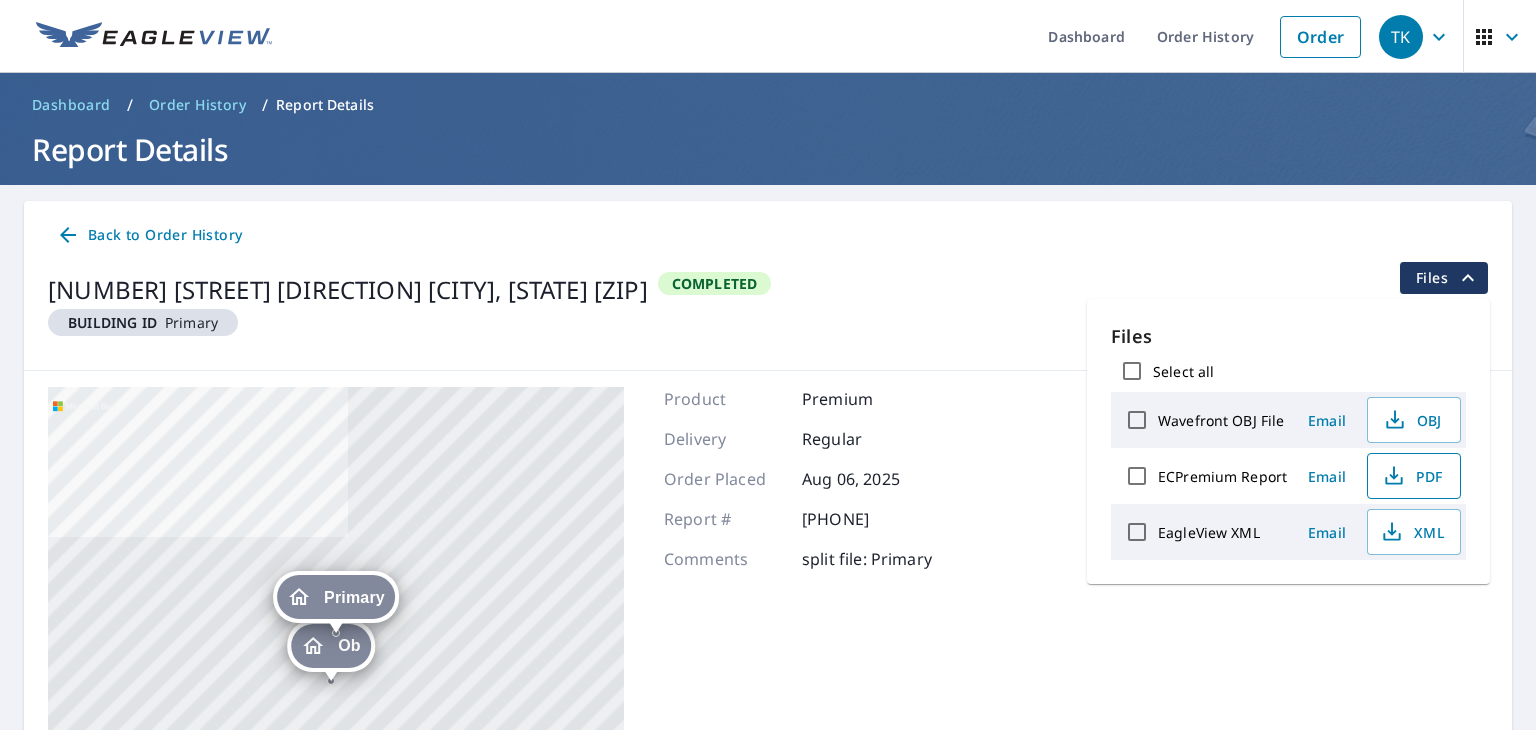 click on "PDF" at bounding box center [1414, 476] 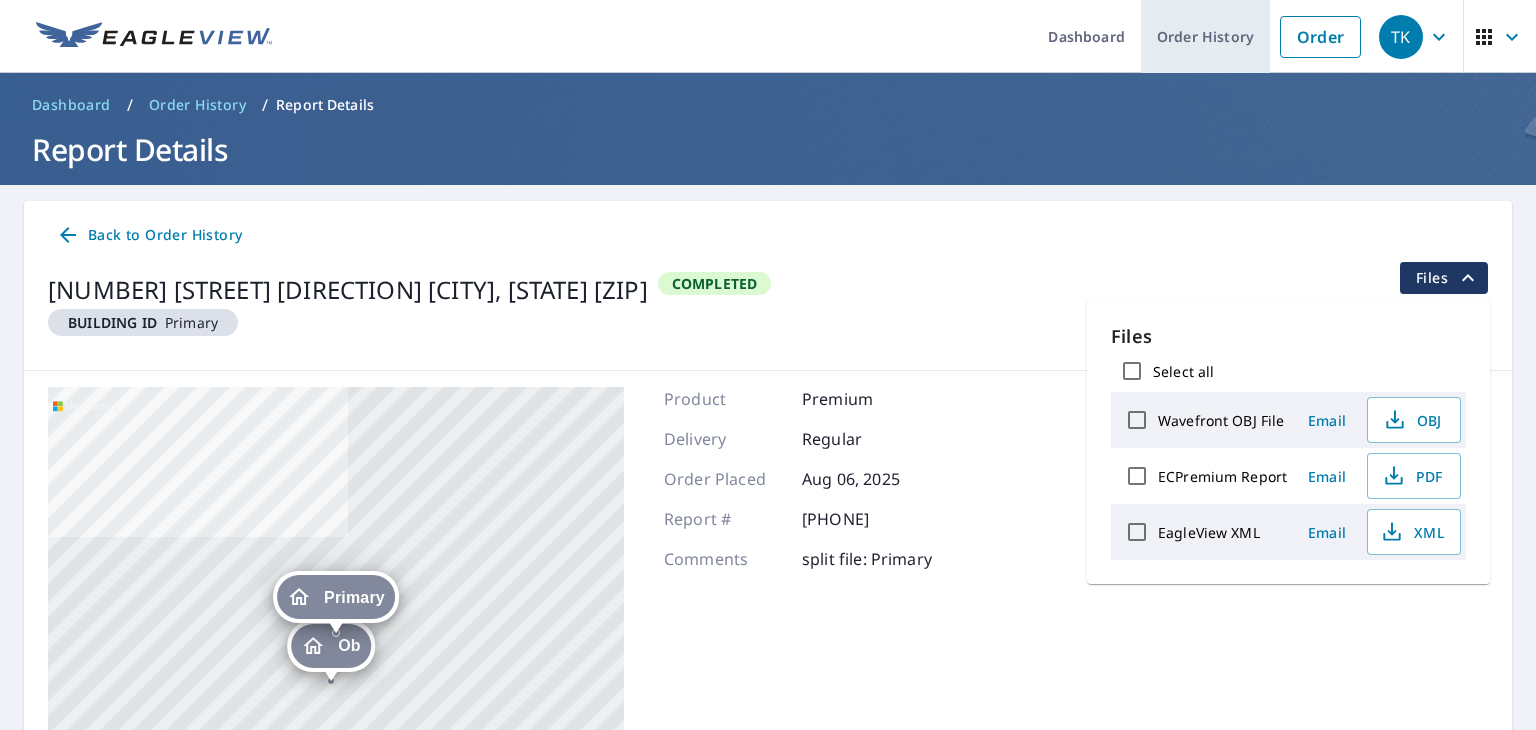 click on "Order History" at bounding box center (1205, 36) 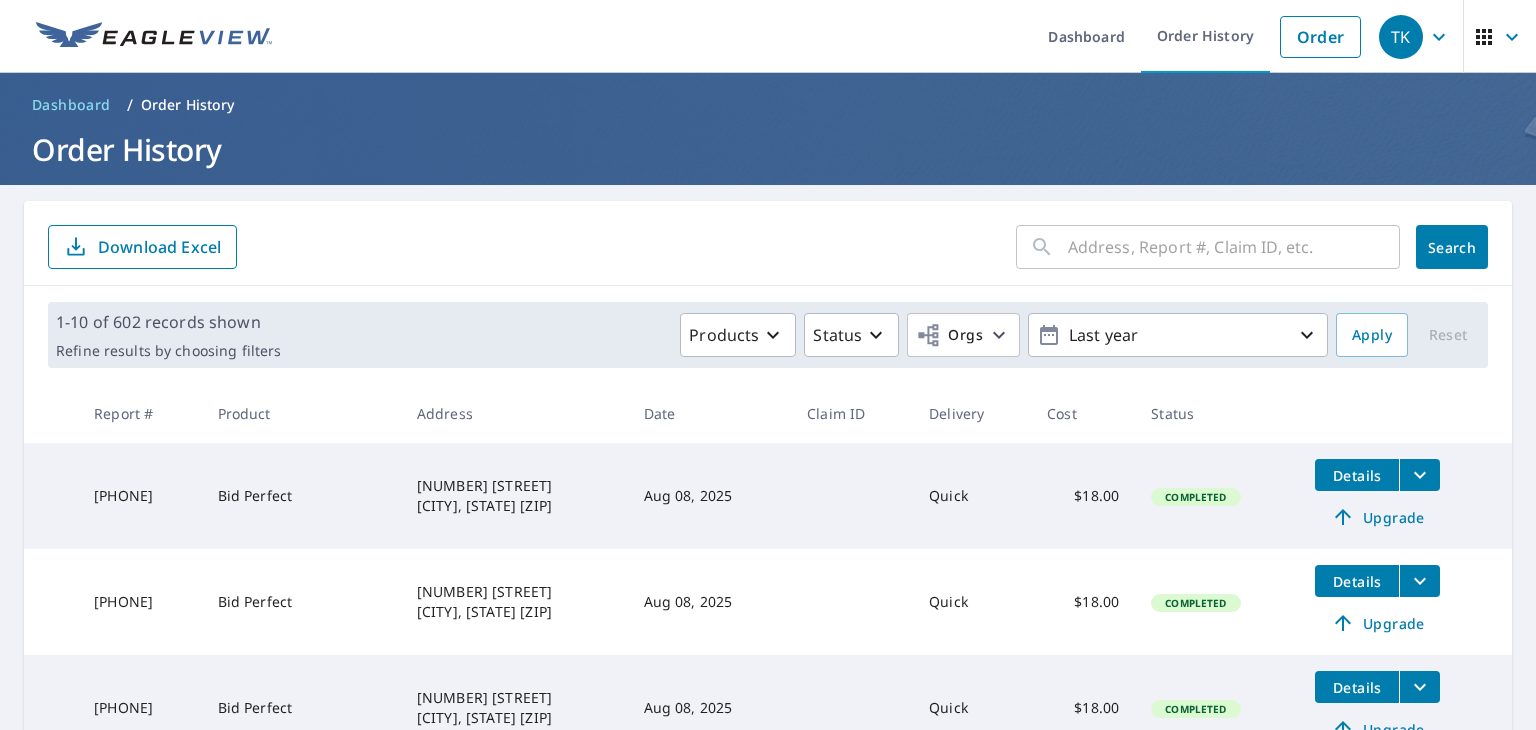 click at bounding box center (1234, 247) 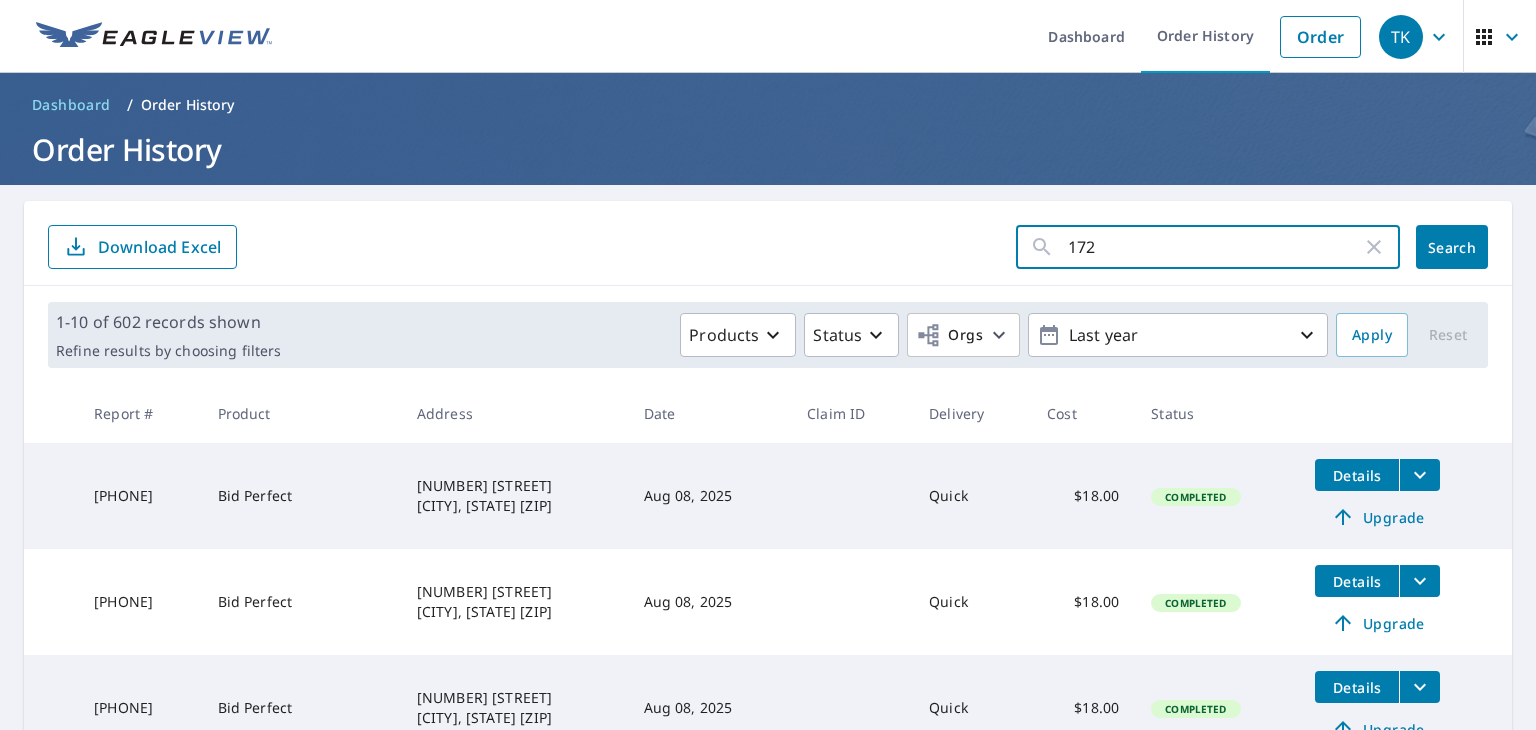 type on "1724" 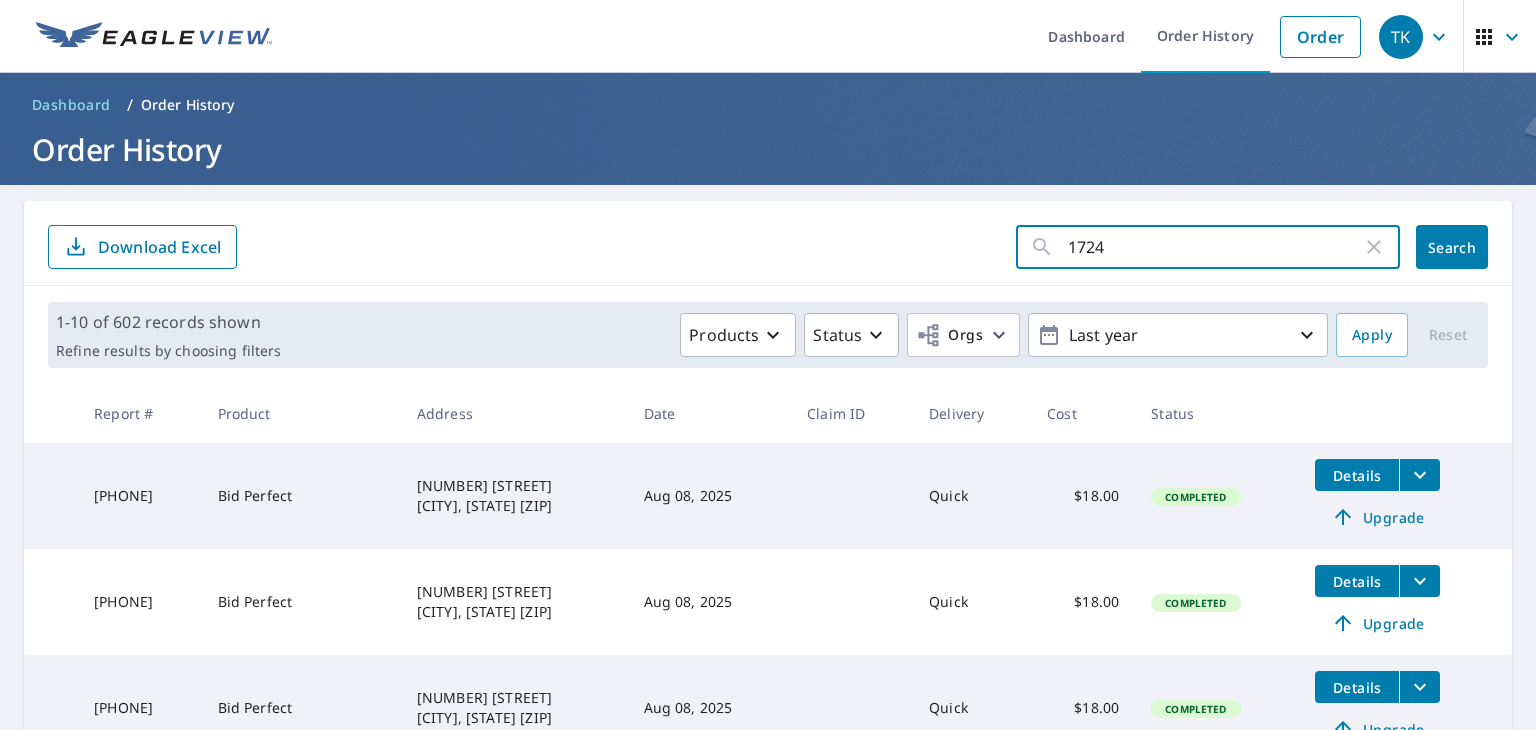 click on "Search" 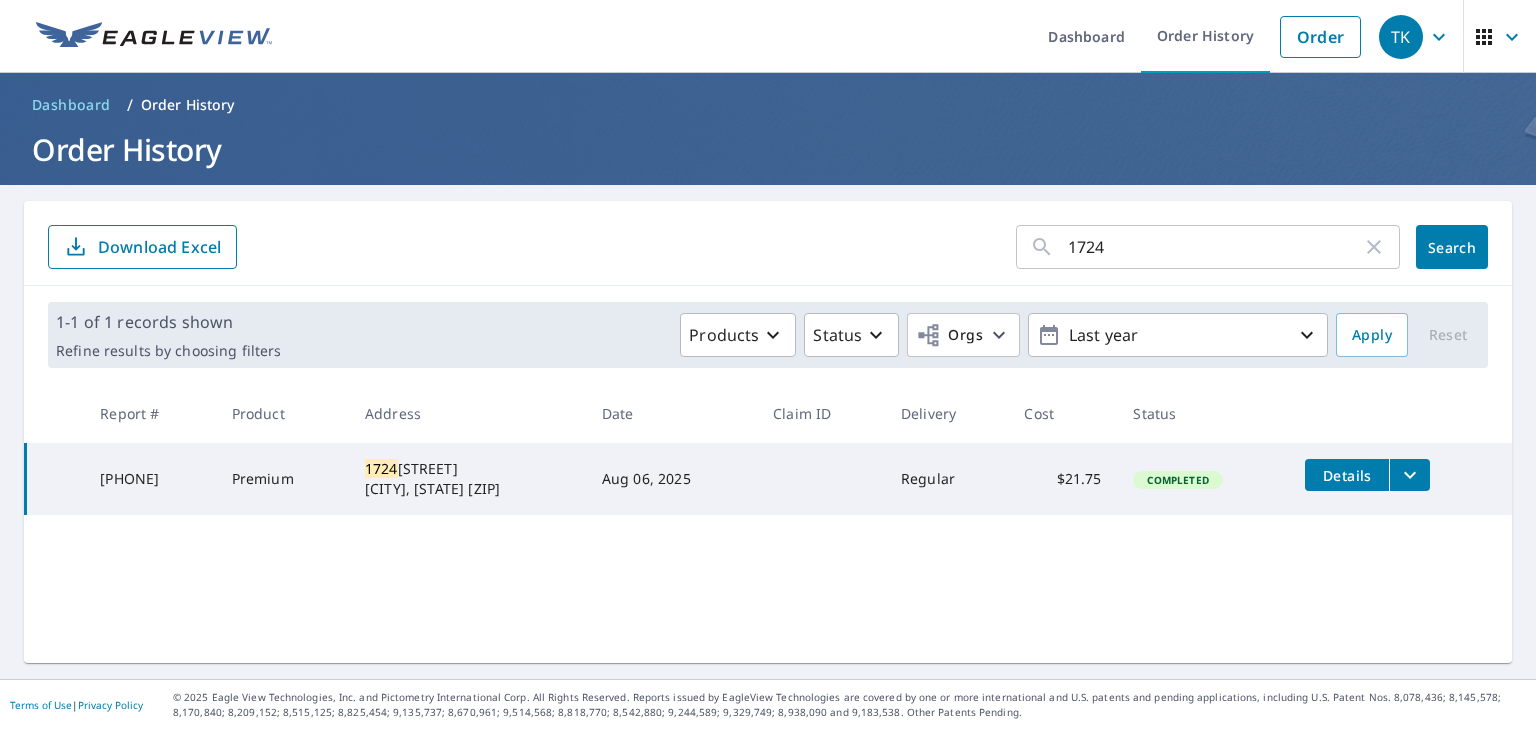 click on "Details" at bounding box center (1400, 475) 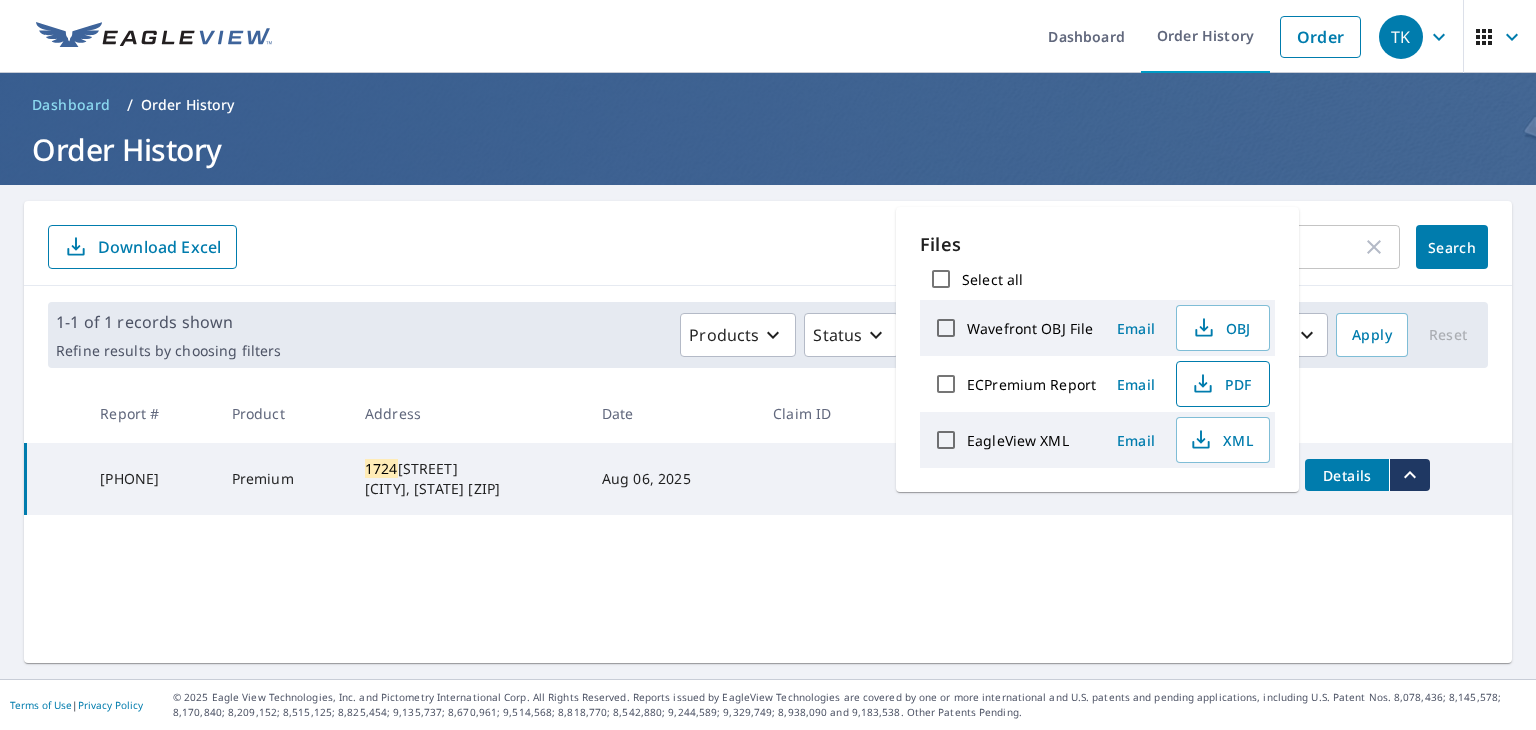 click on "PDF" at bounding box center (1223, 384) 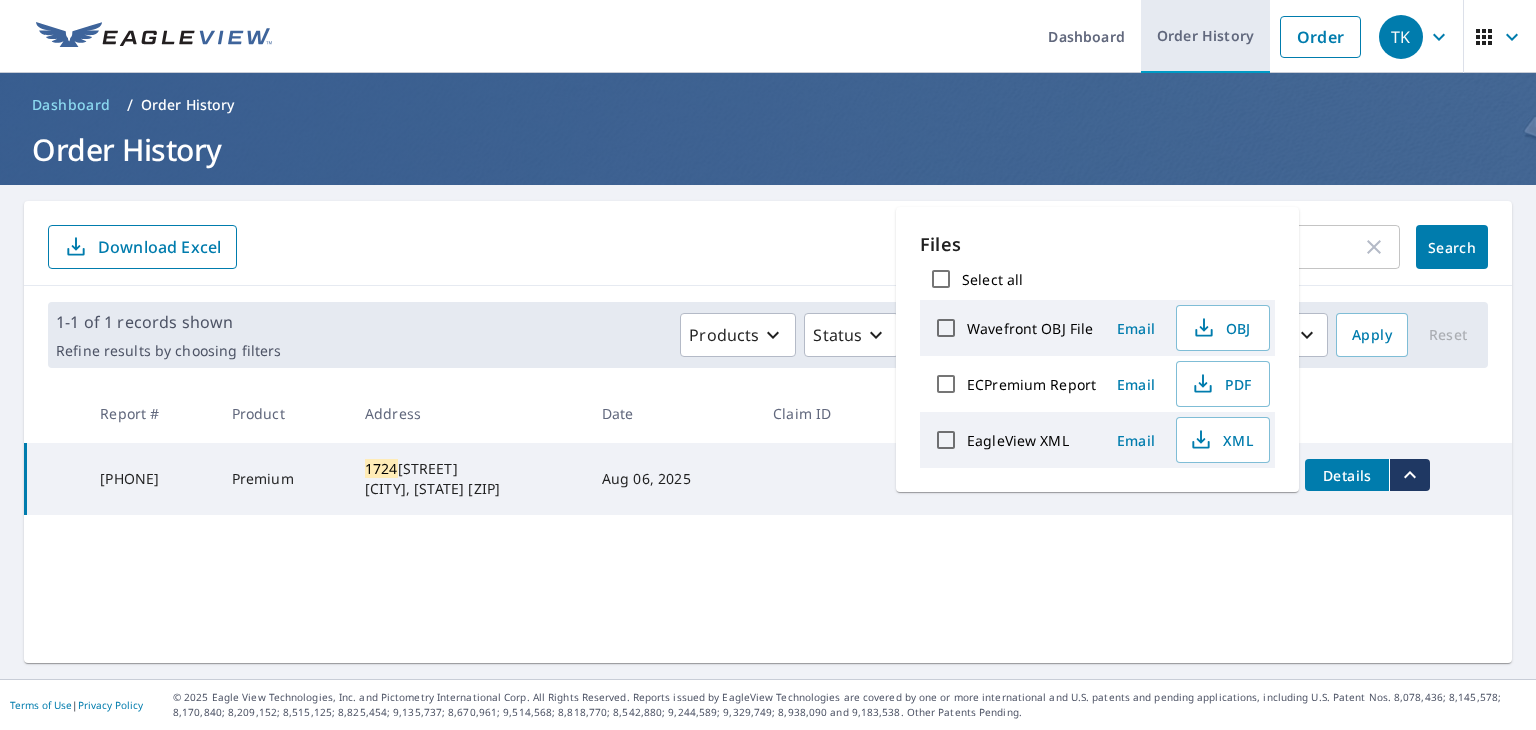 click on "Order History" at bounding box center [1205, 36] 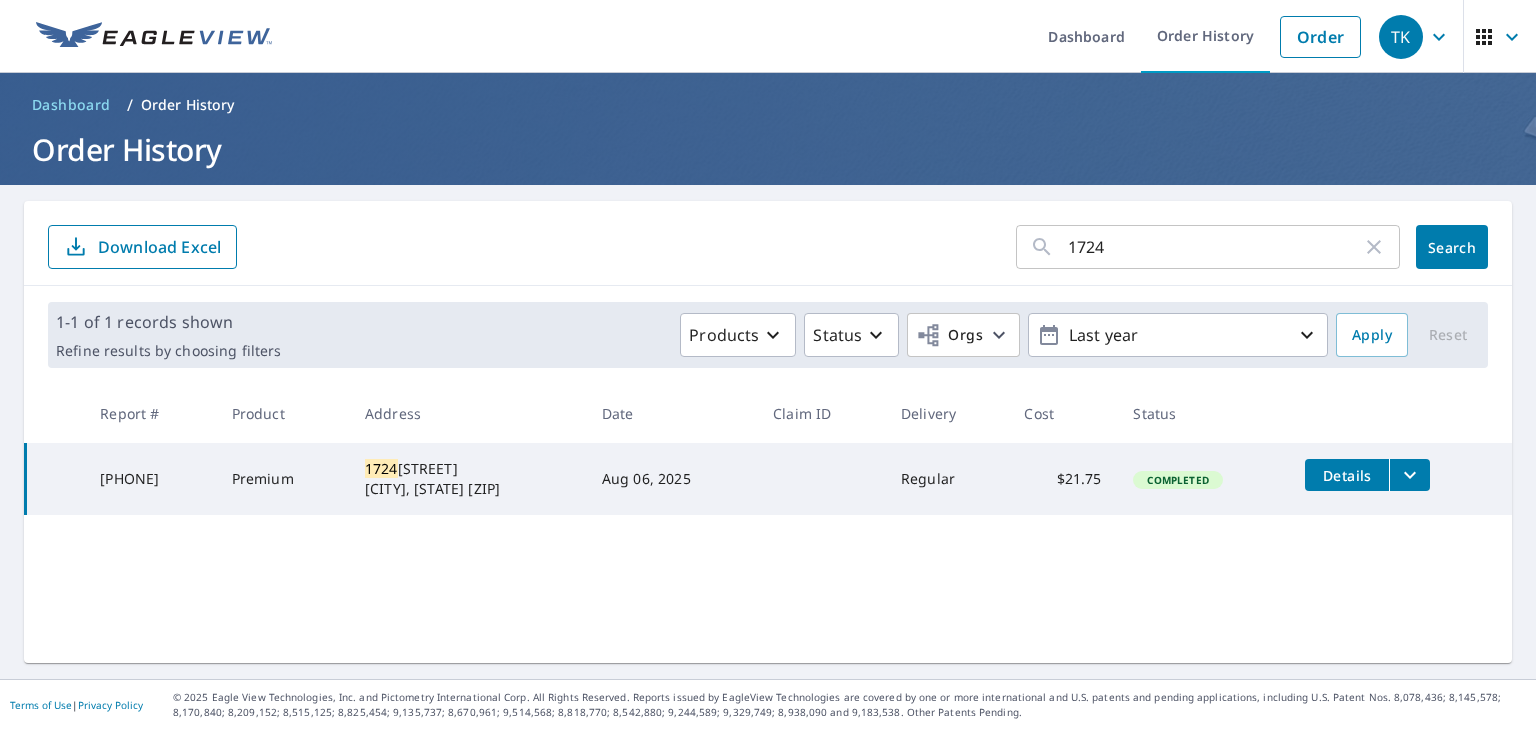 click on "1724" at bounding box center [1215, 247] 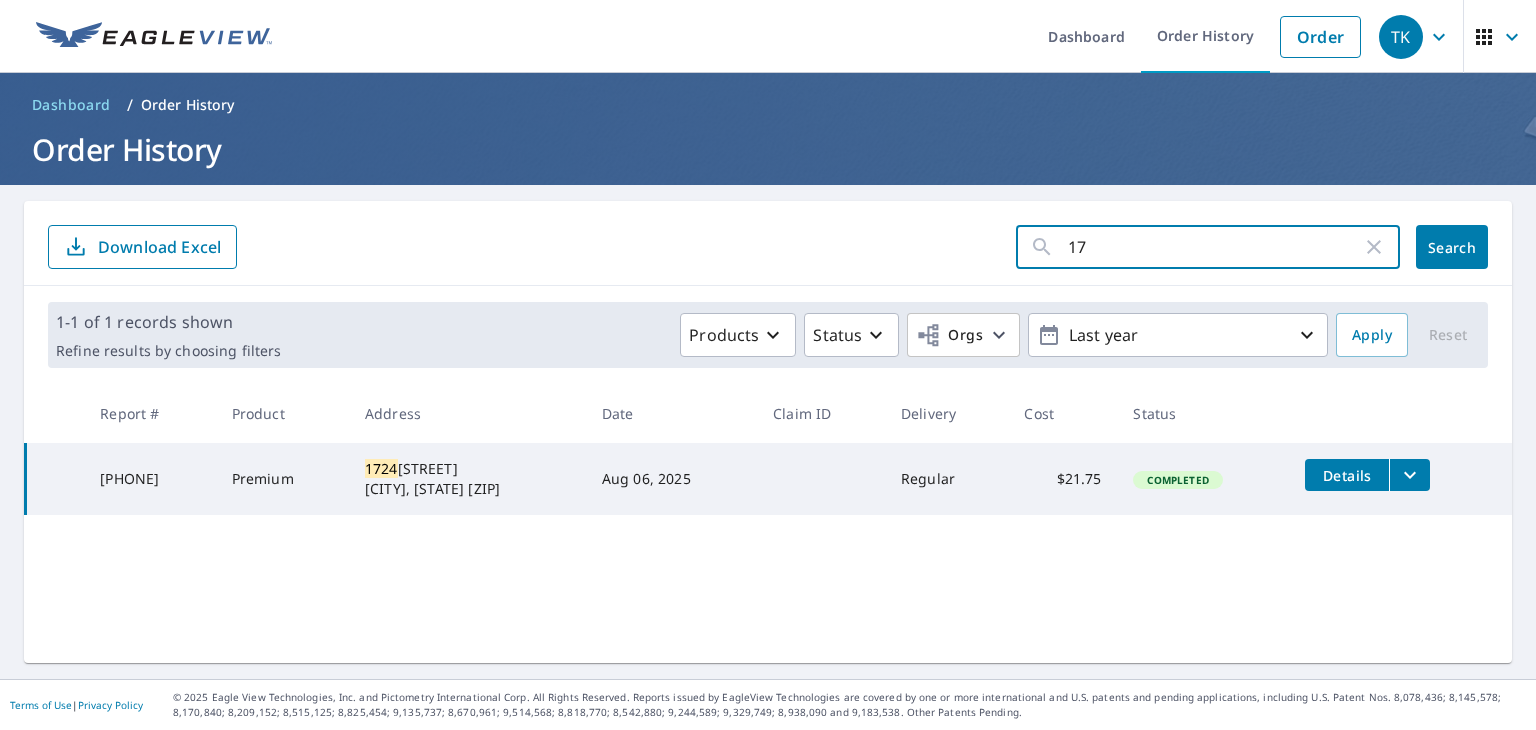 type on "1" 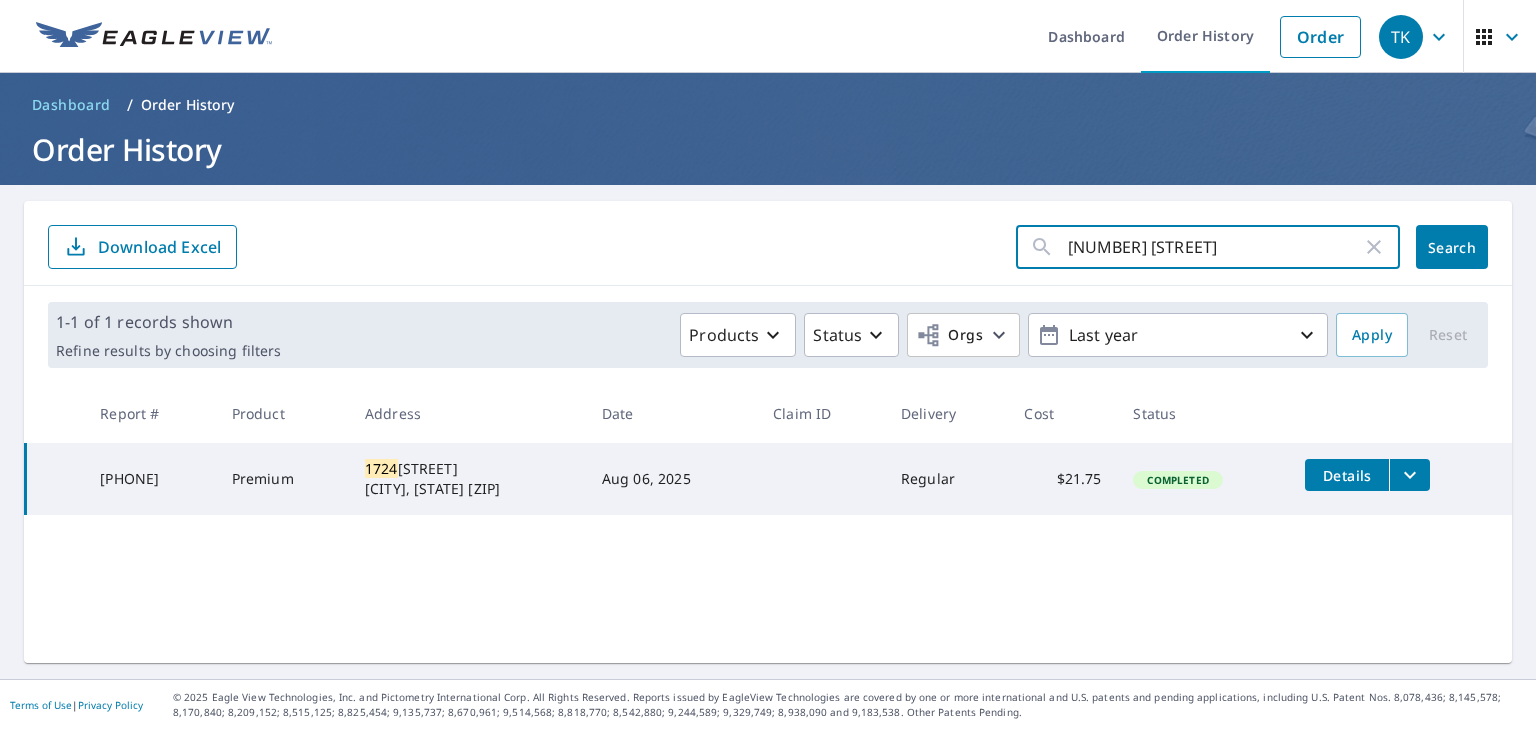 type on "[NUMBER] [STREET]" 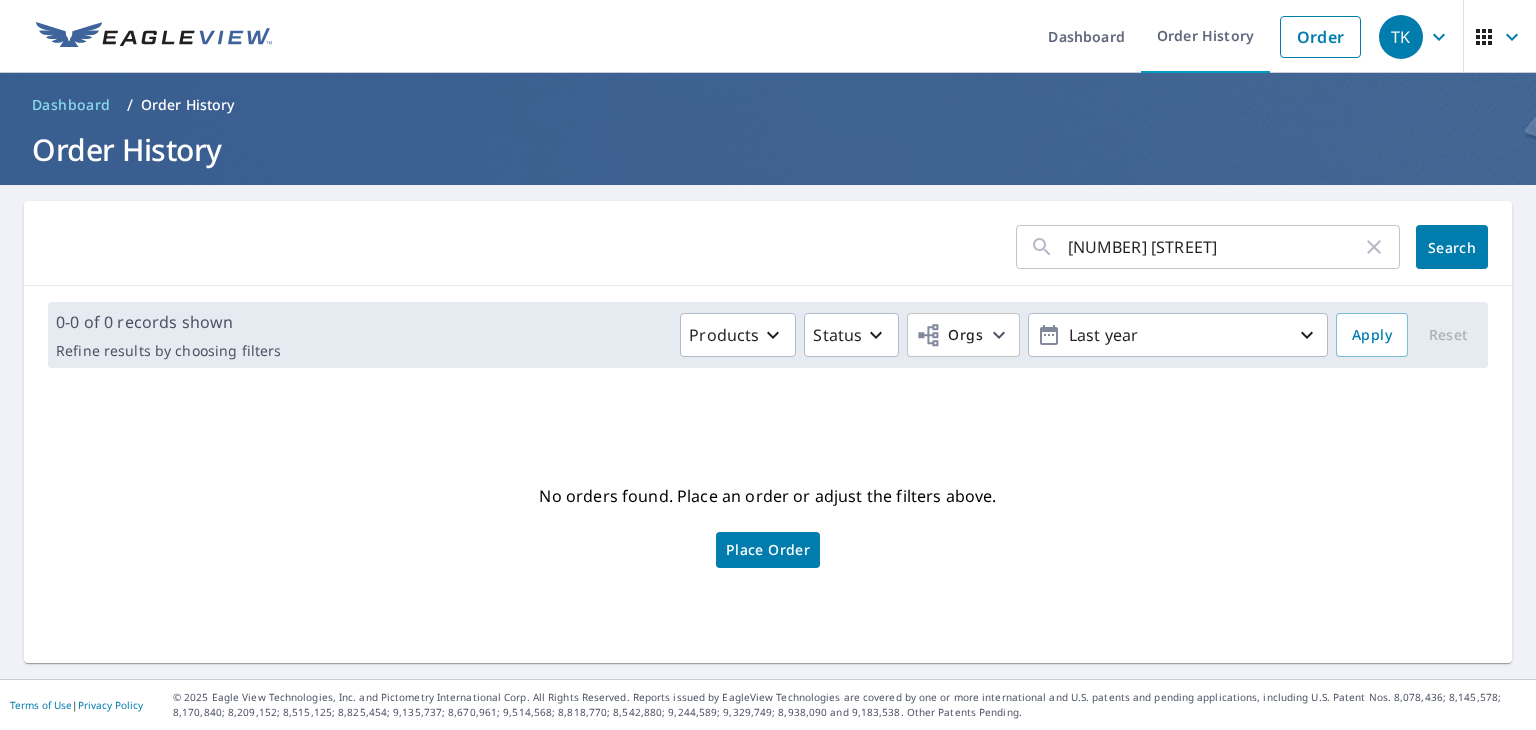 click on "[NUMBER] [STREET]" at bounding box center (1215, 247) 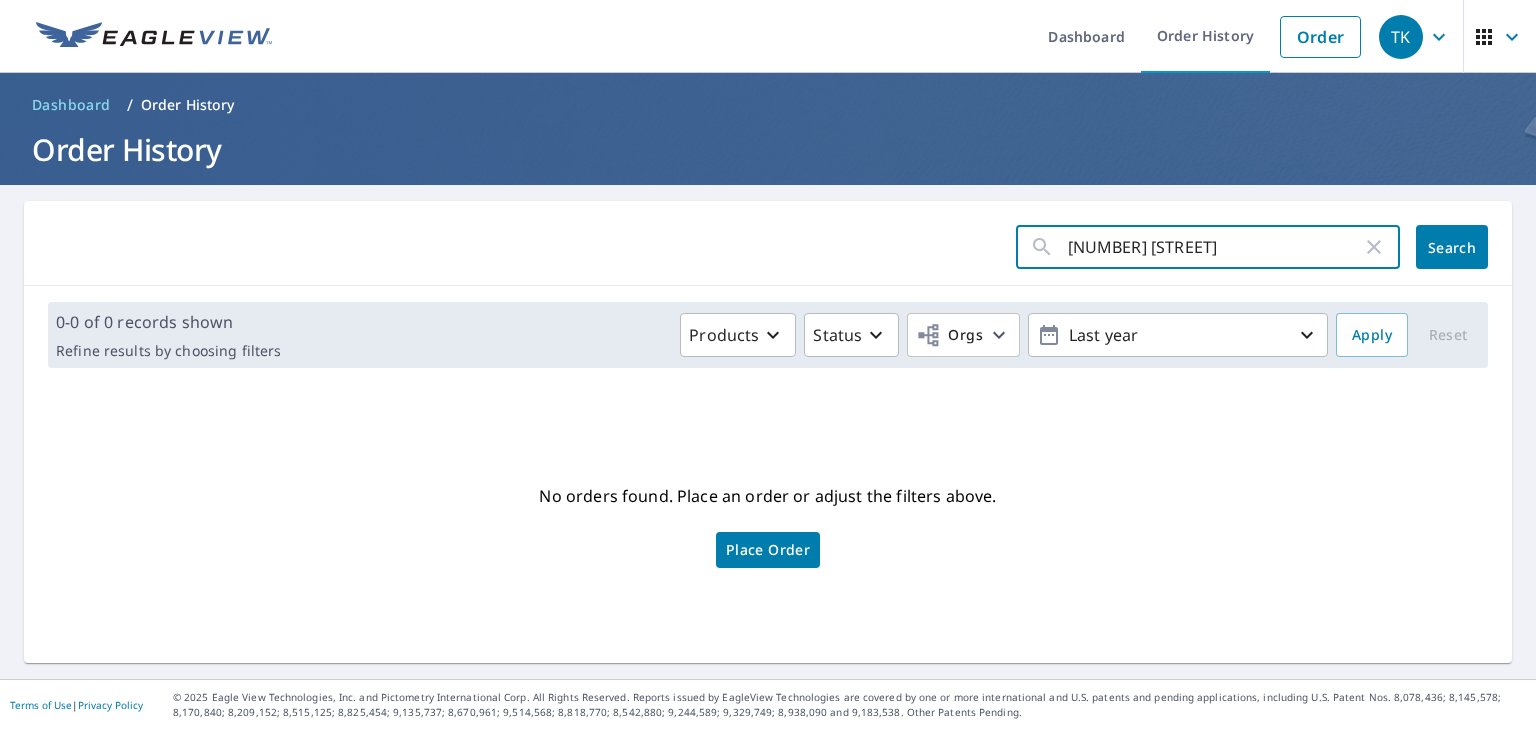 type on "[NUMBER] [STREET]" 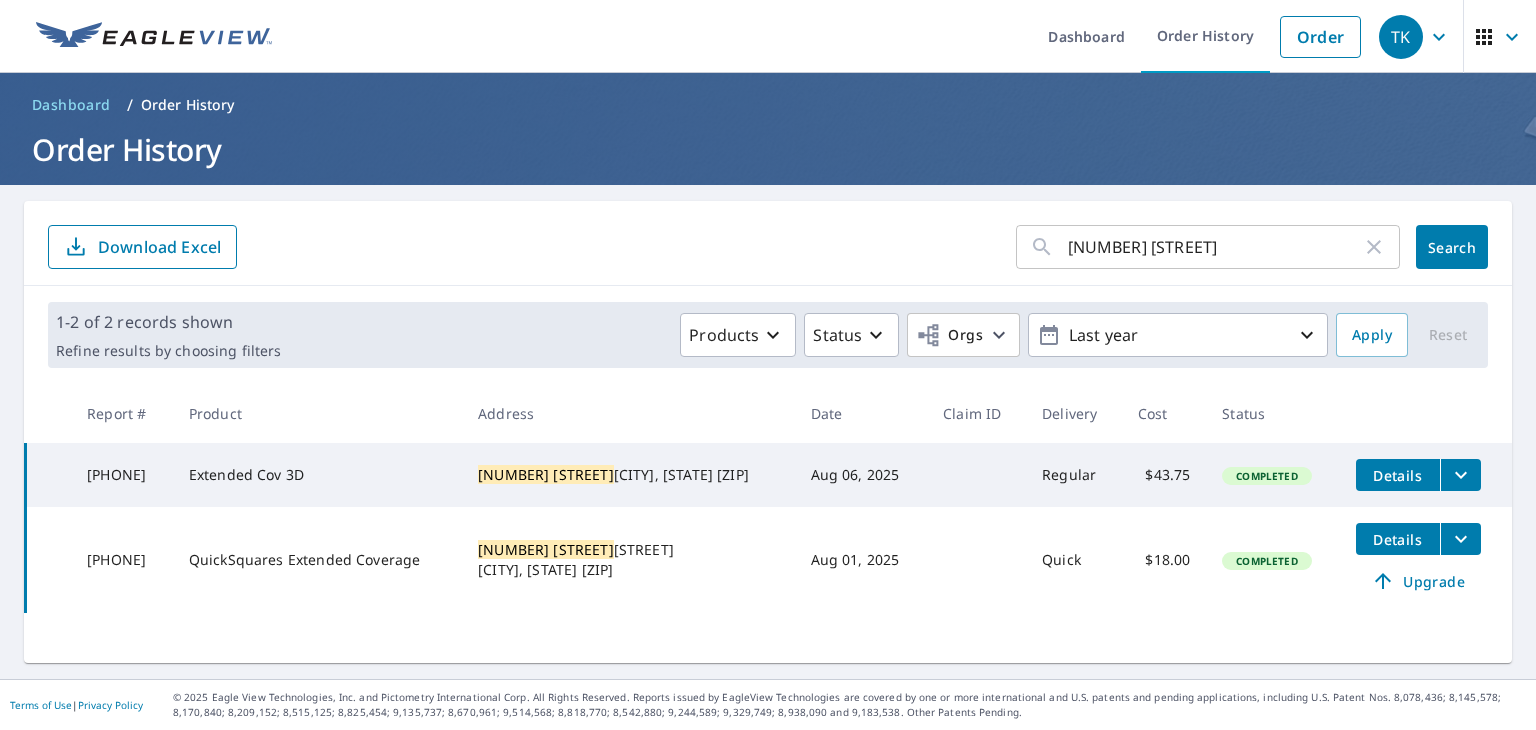 click at bounding box center [1460, 475] 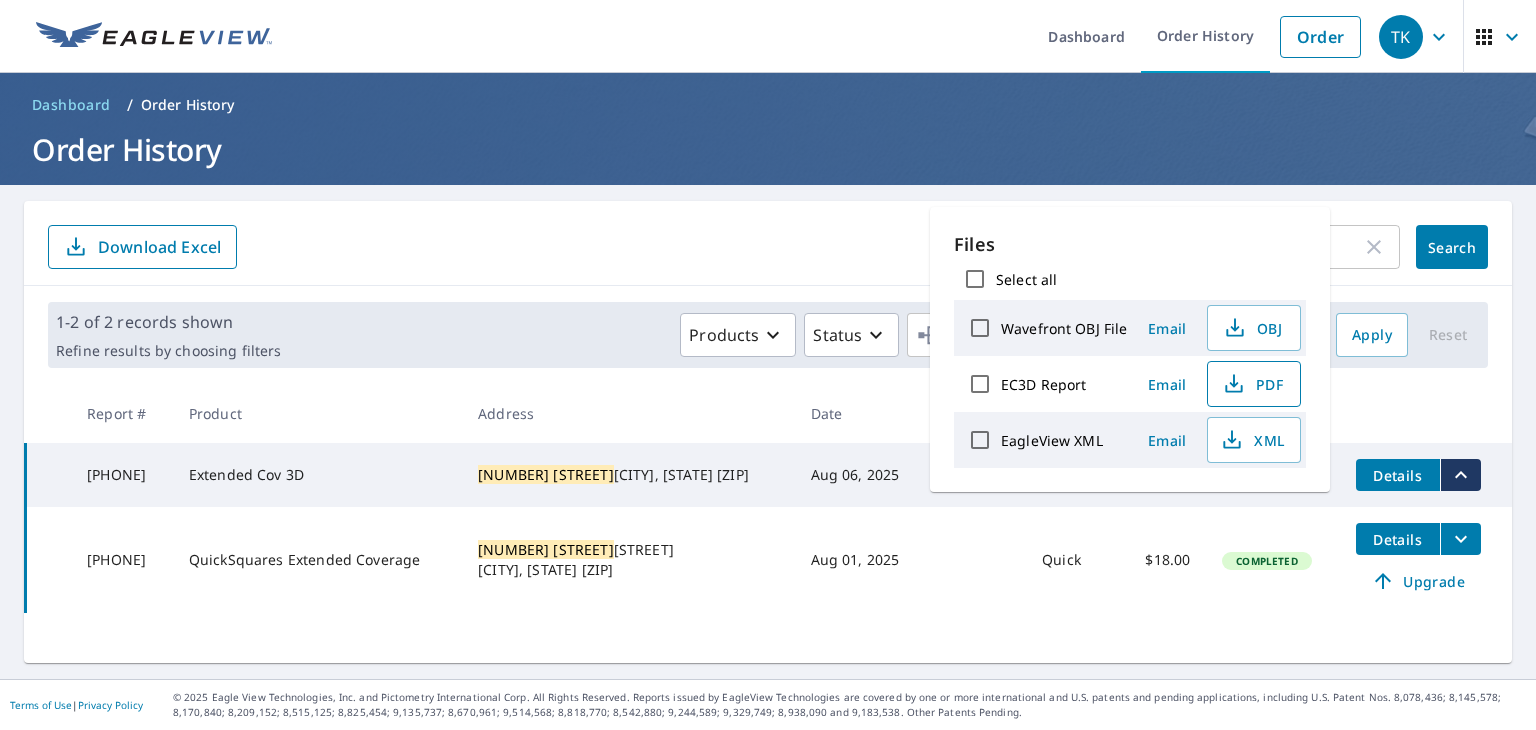 click on "PDF" at bounding box center (1252, 384) 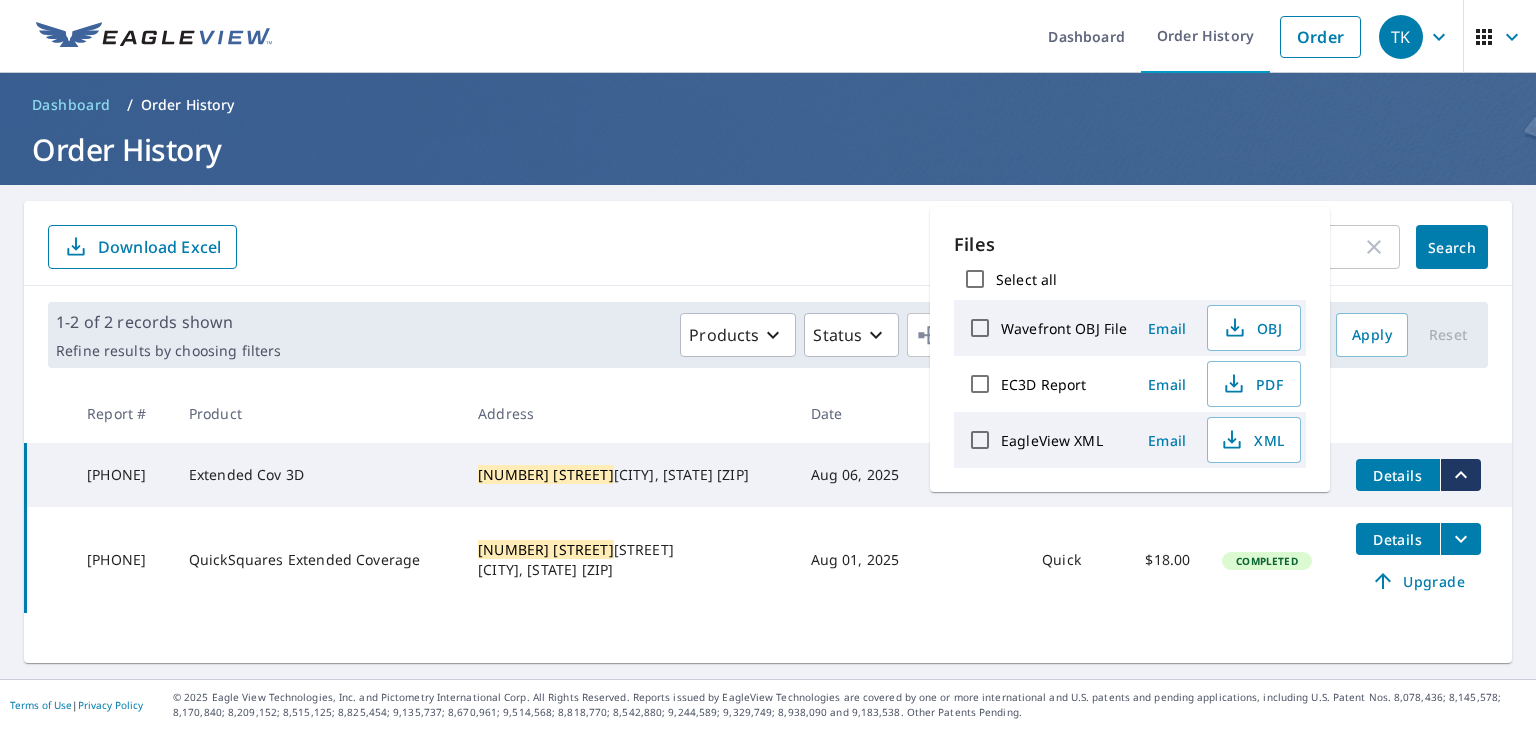 click on "Order History" at bounding box center [768, 149] 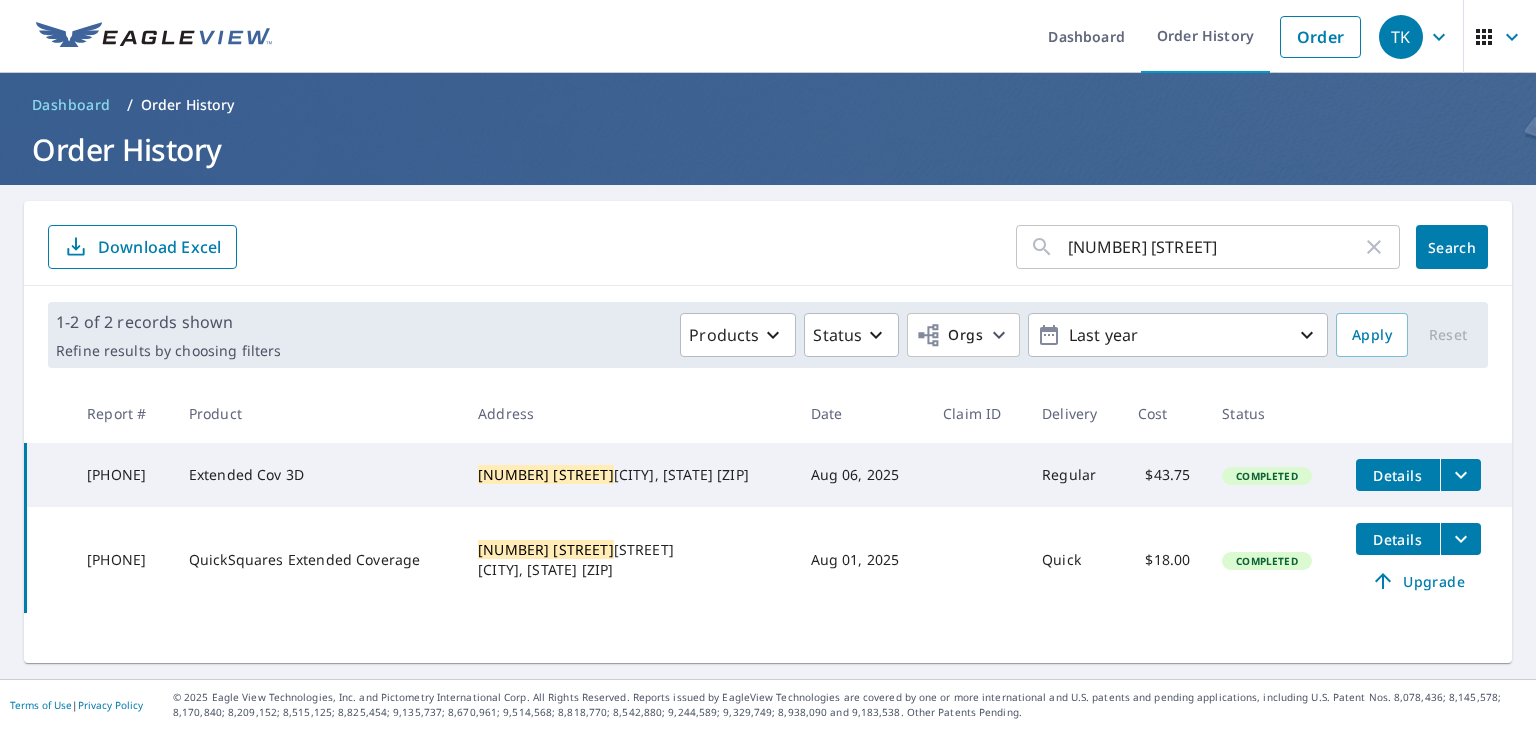 click 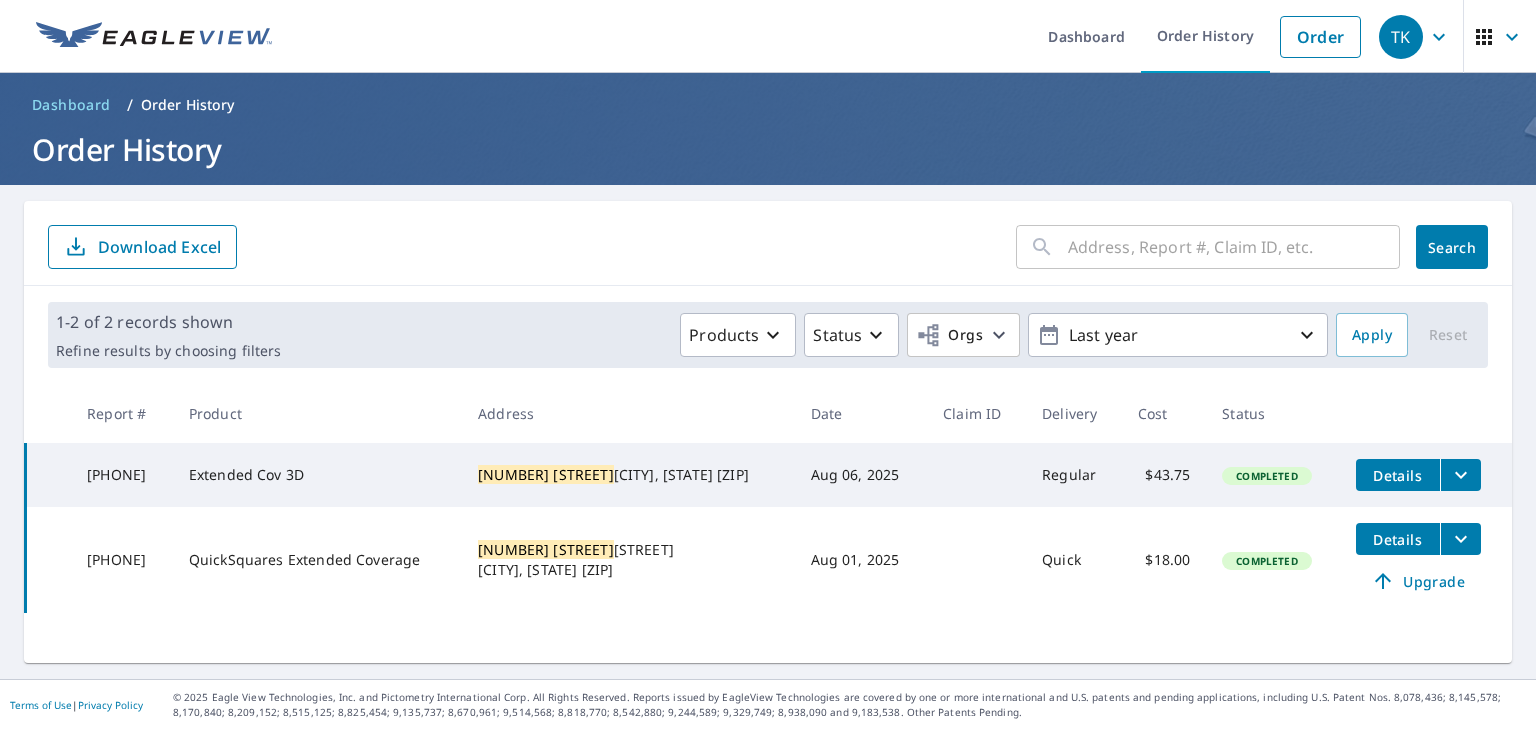 click at bounding box center [1234, 247] 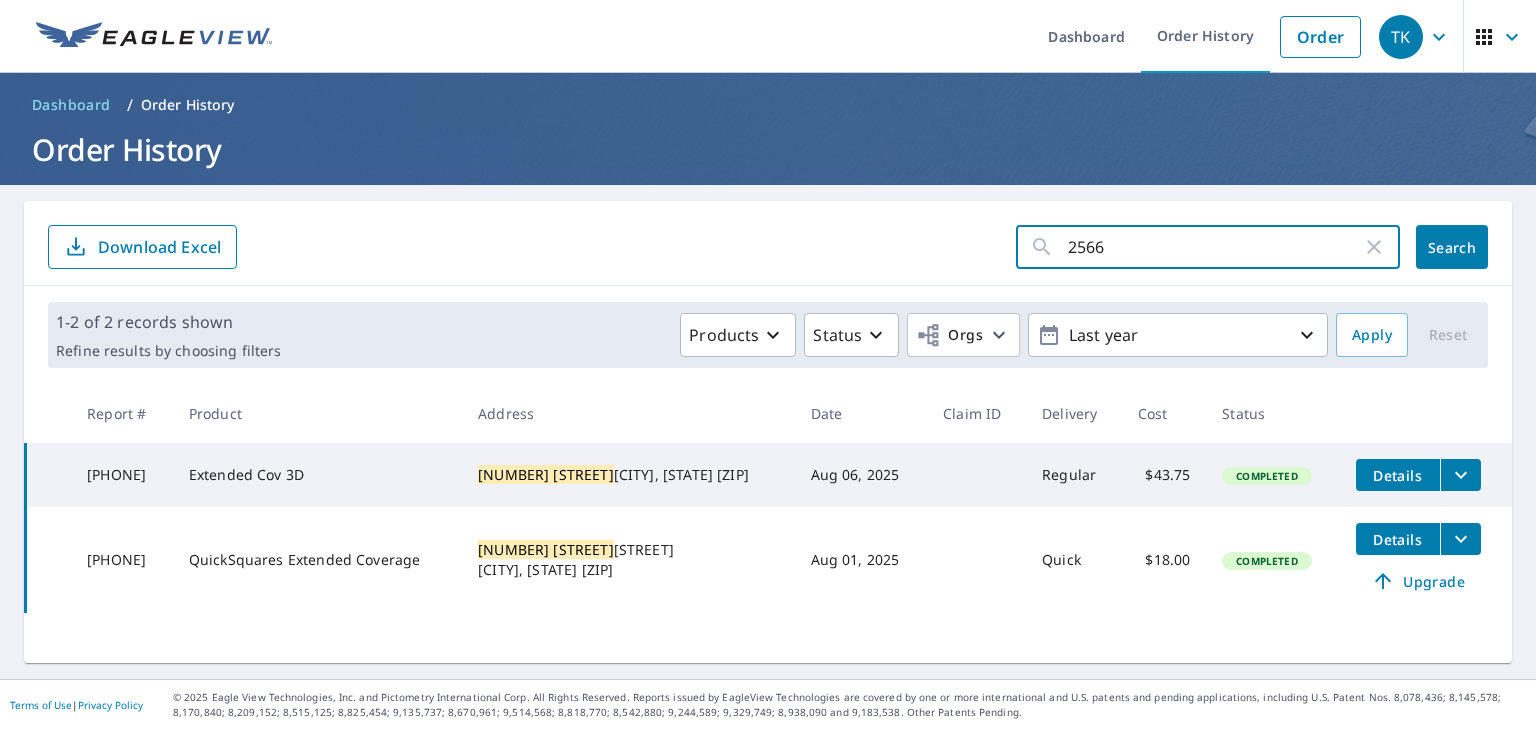 type on "[NUMBER] [STREET]" 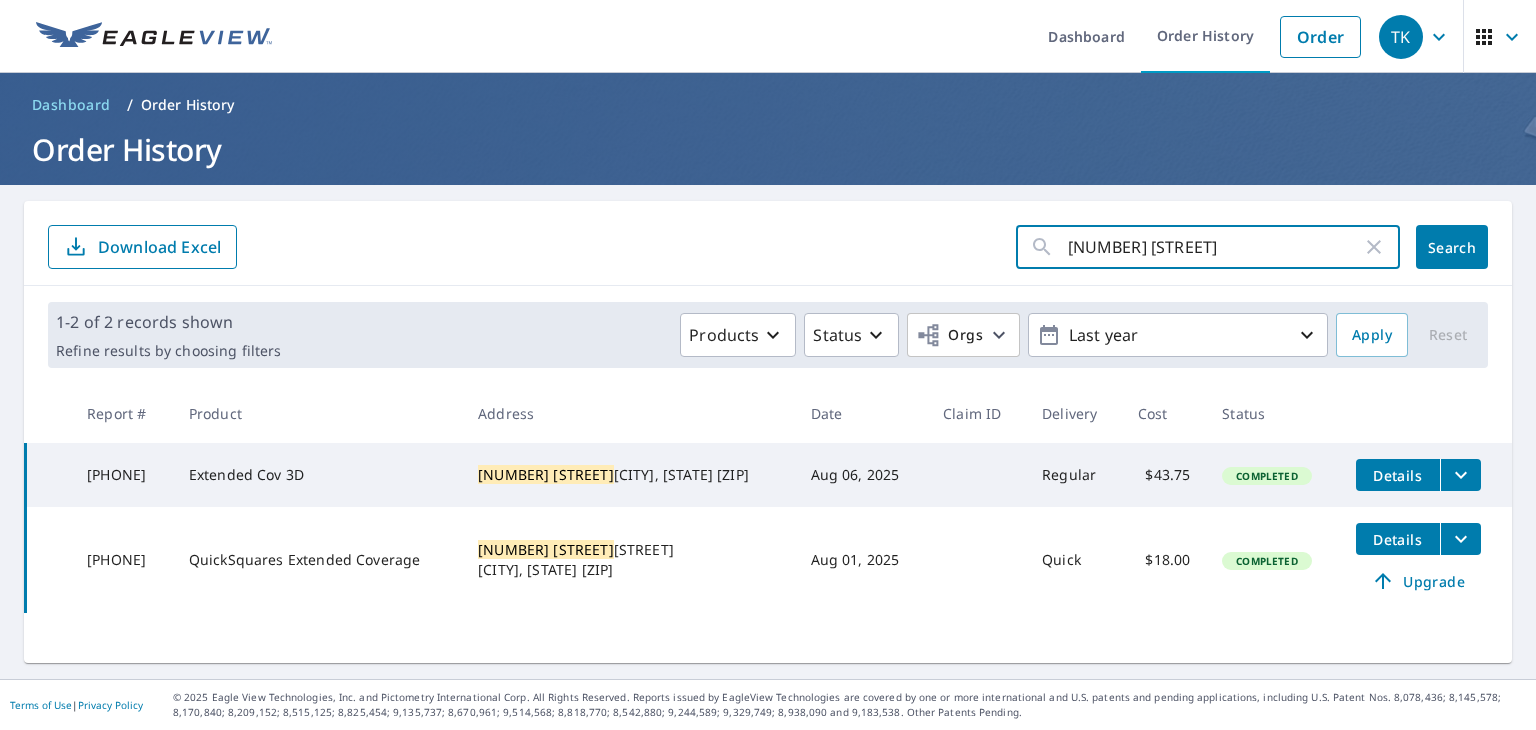 click on "Search" 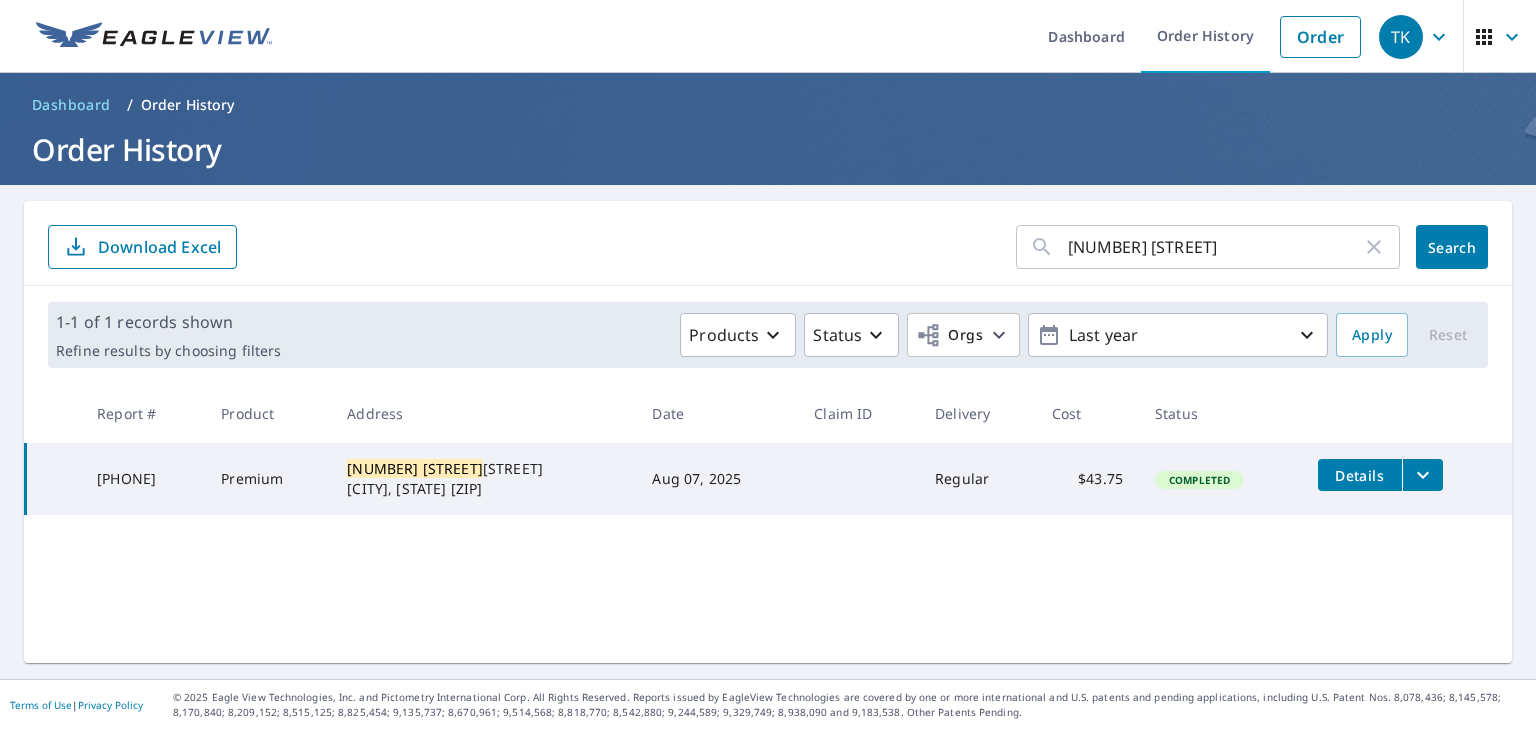 click 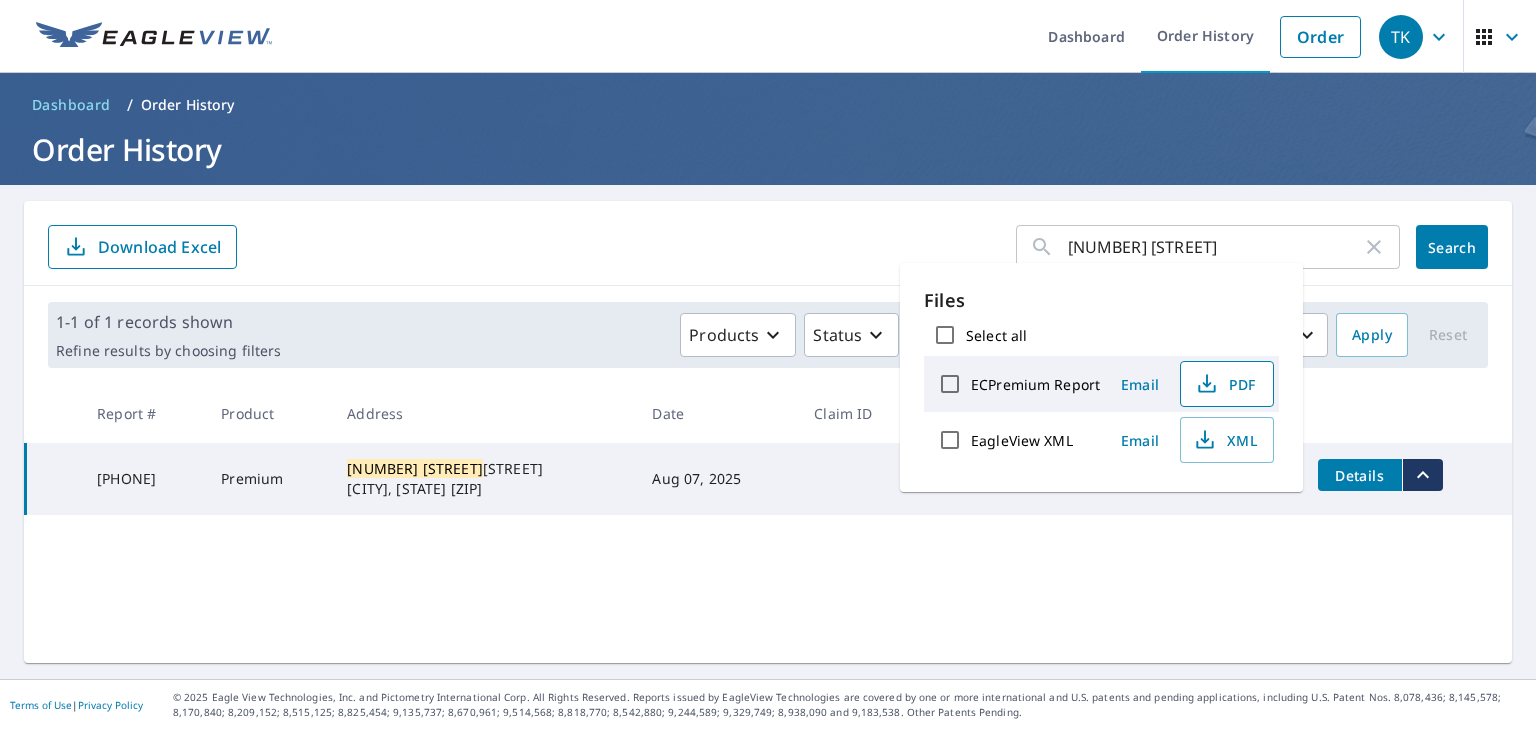 click on "PDF" at bounding box center [1225, 384] 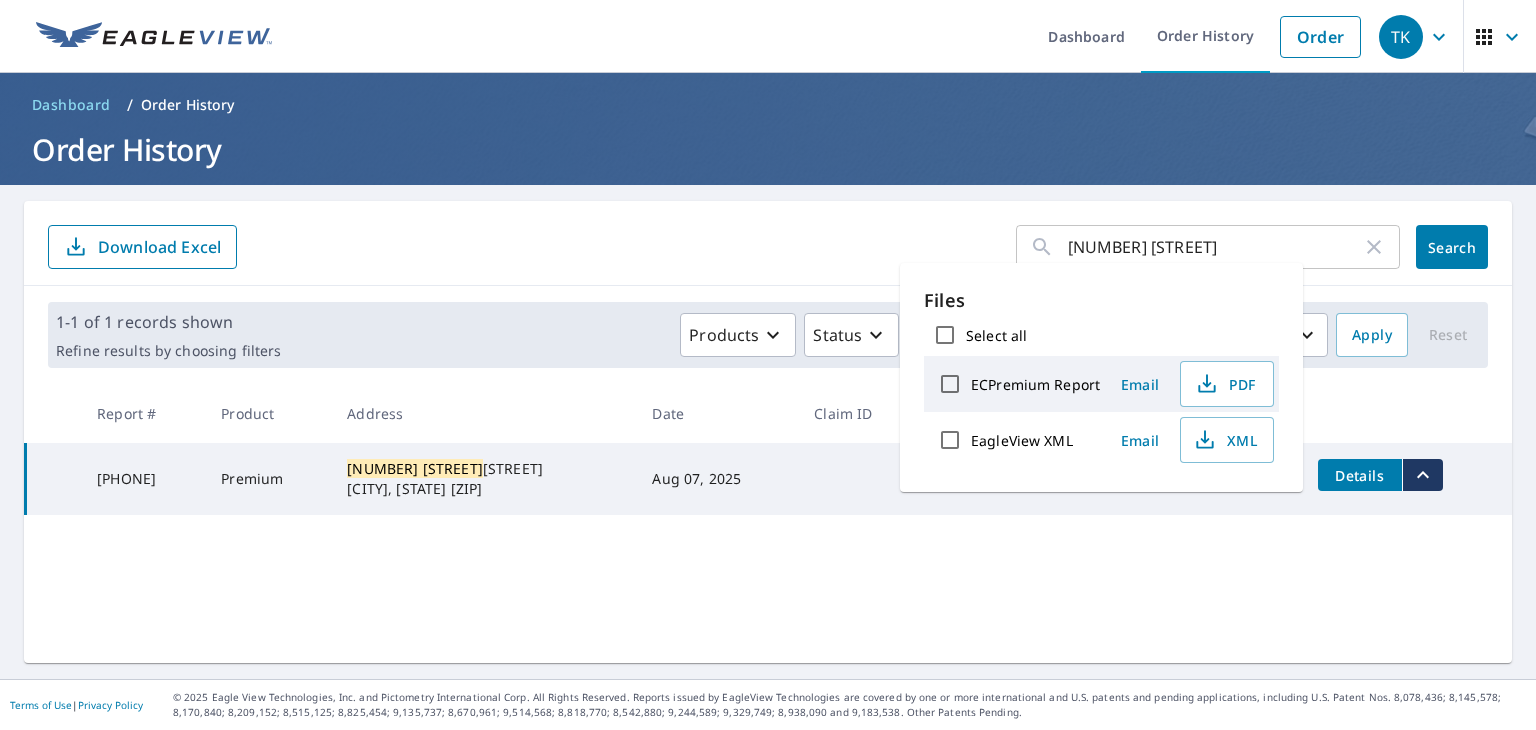 click 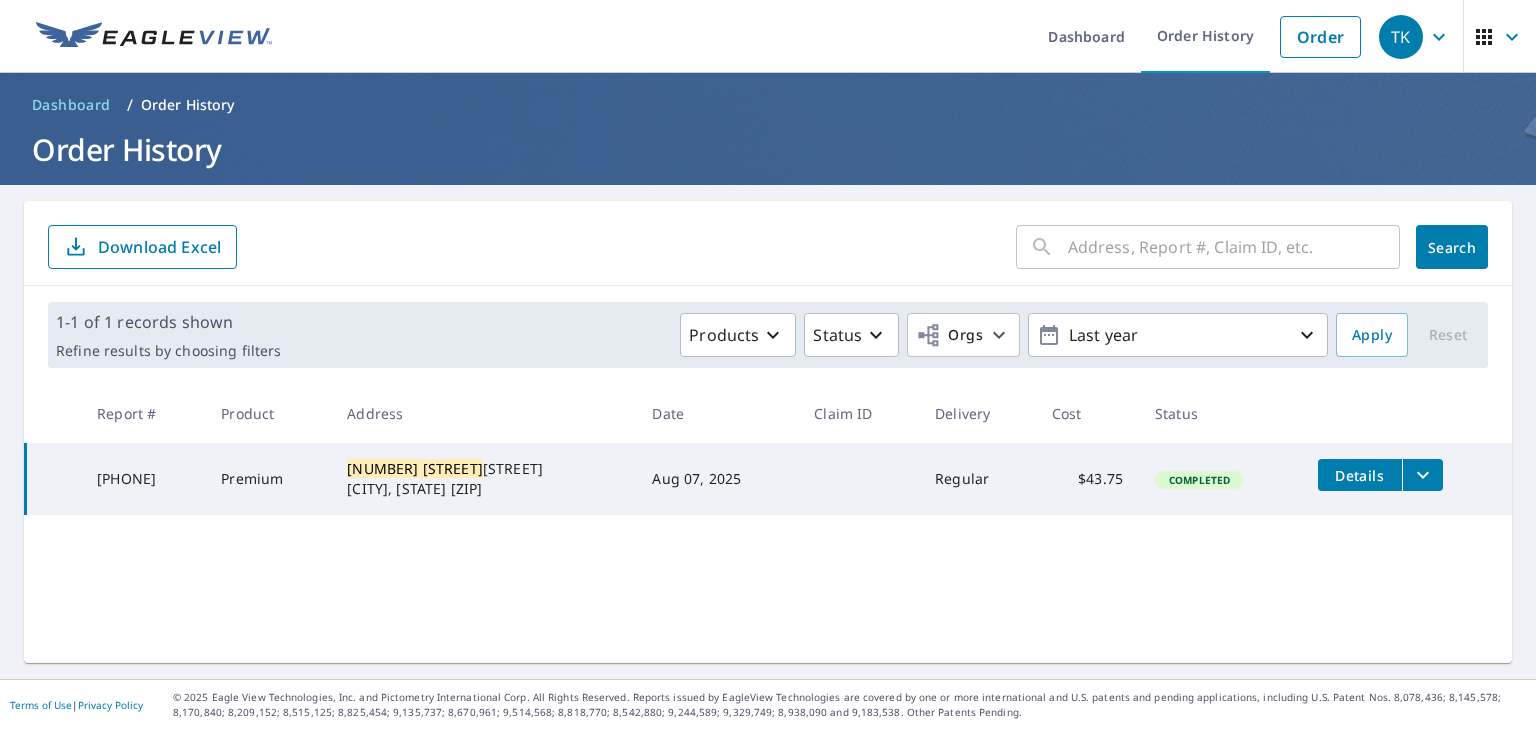 click at bounding box center [1234, 247] 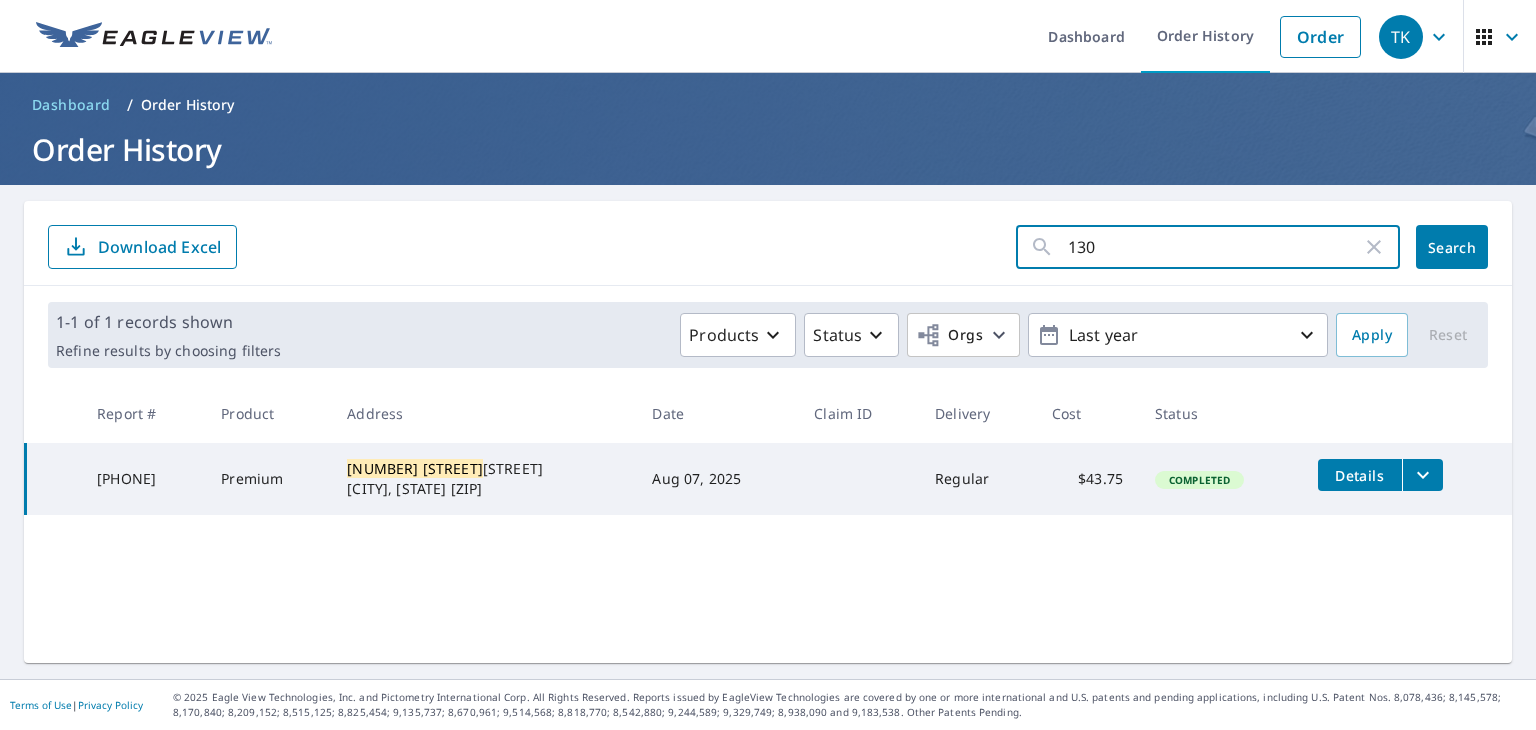 type on "1300" 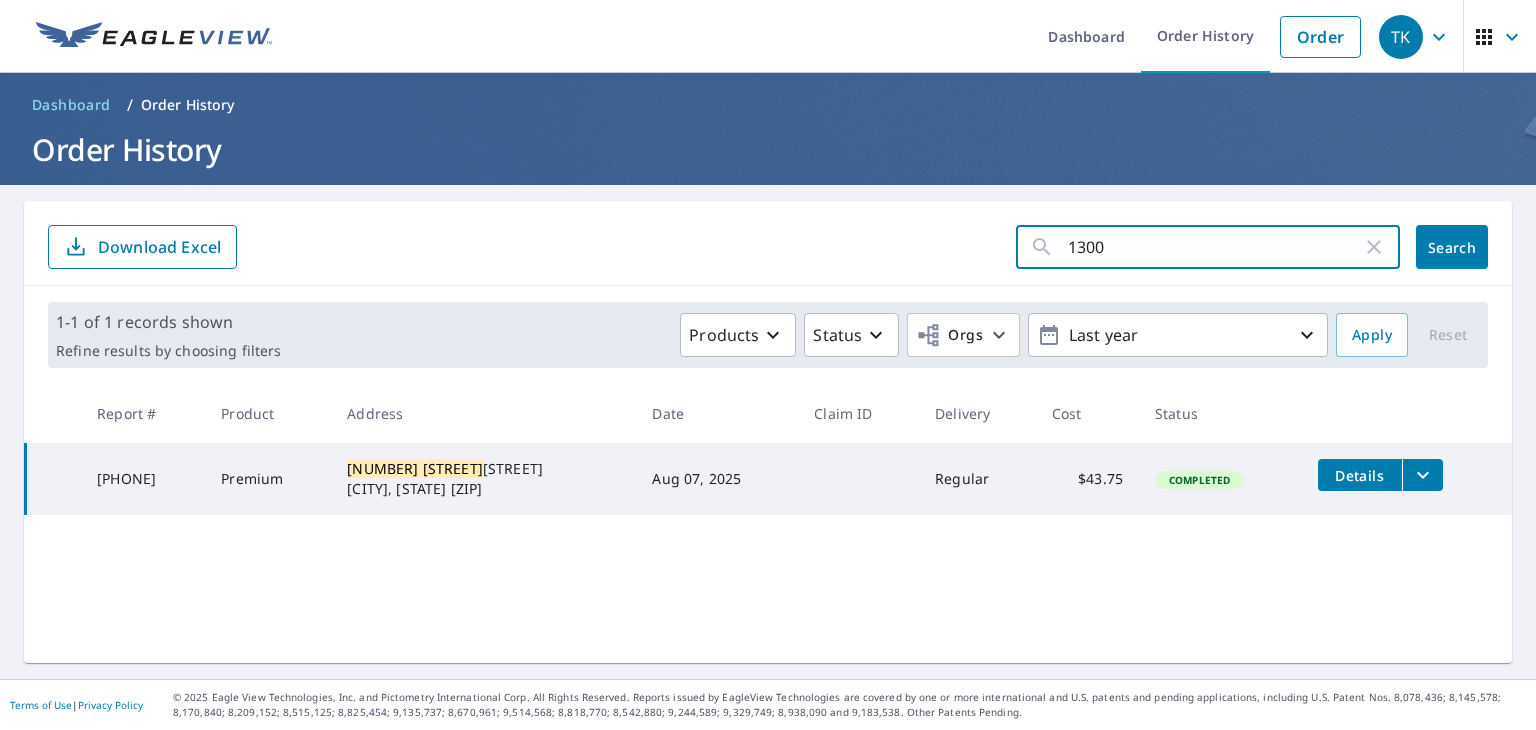 click on "Search" 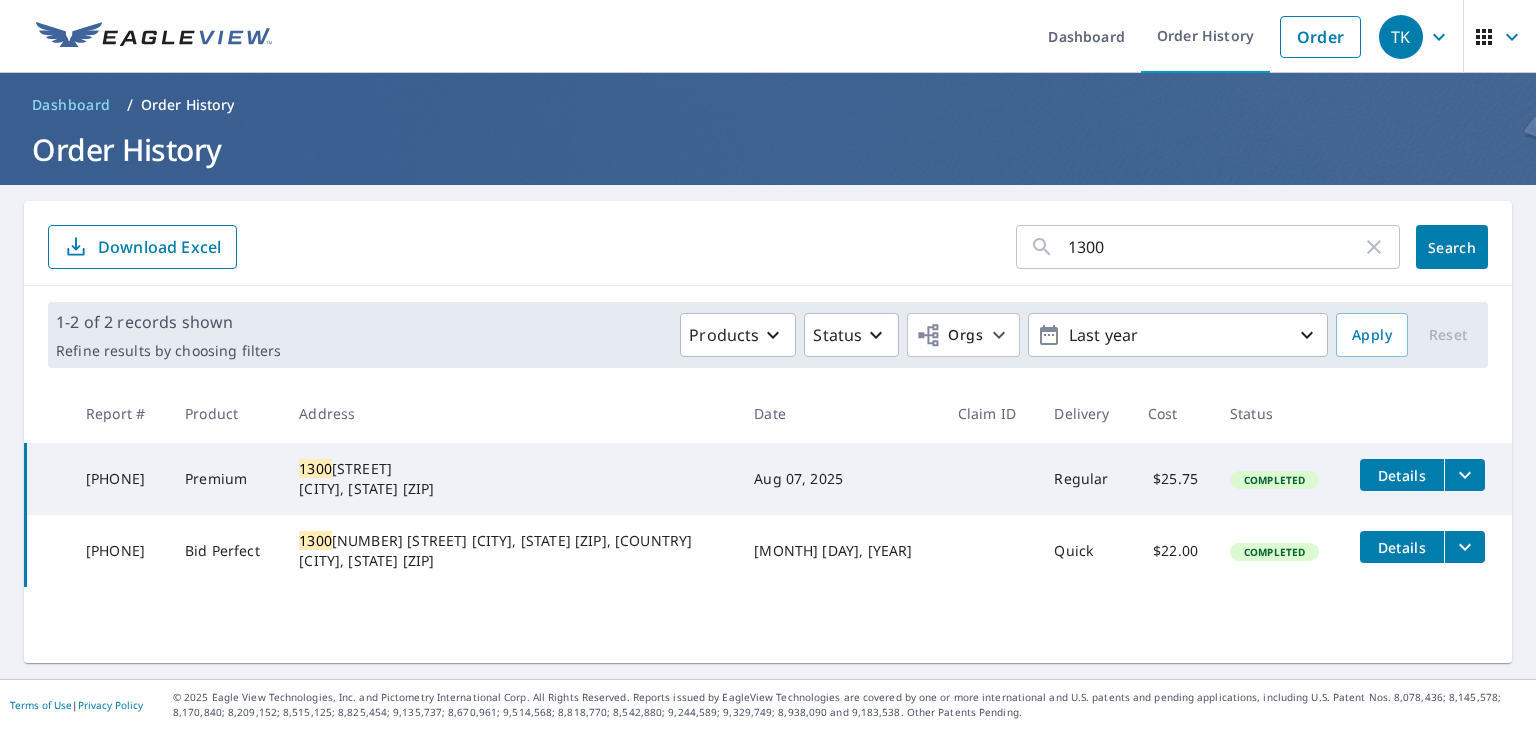 click 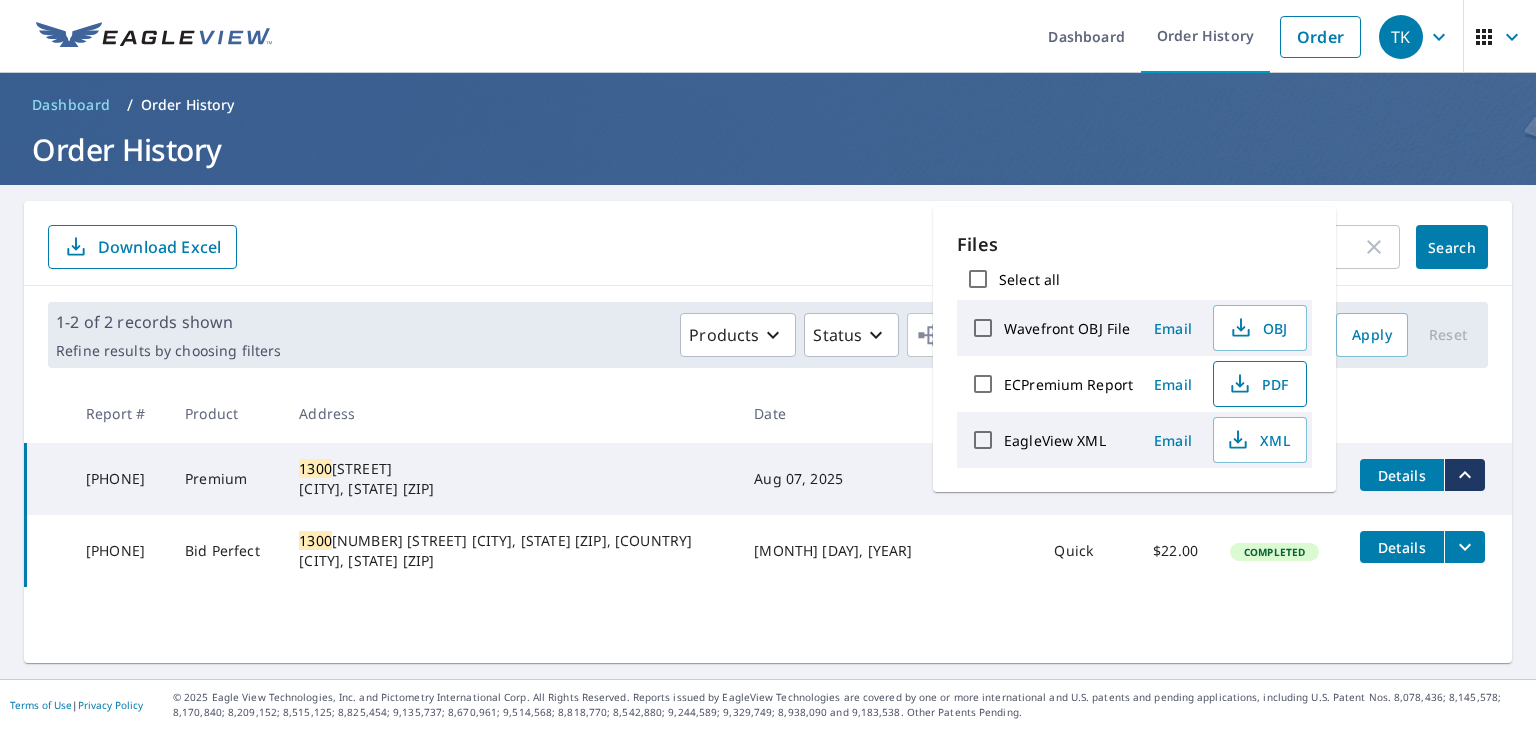 click on "PDF" at bounding box center (1258, 384) 